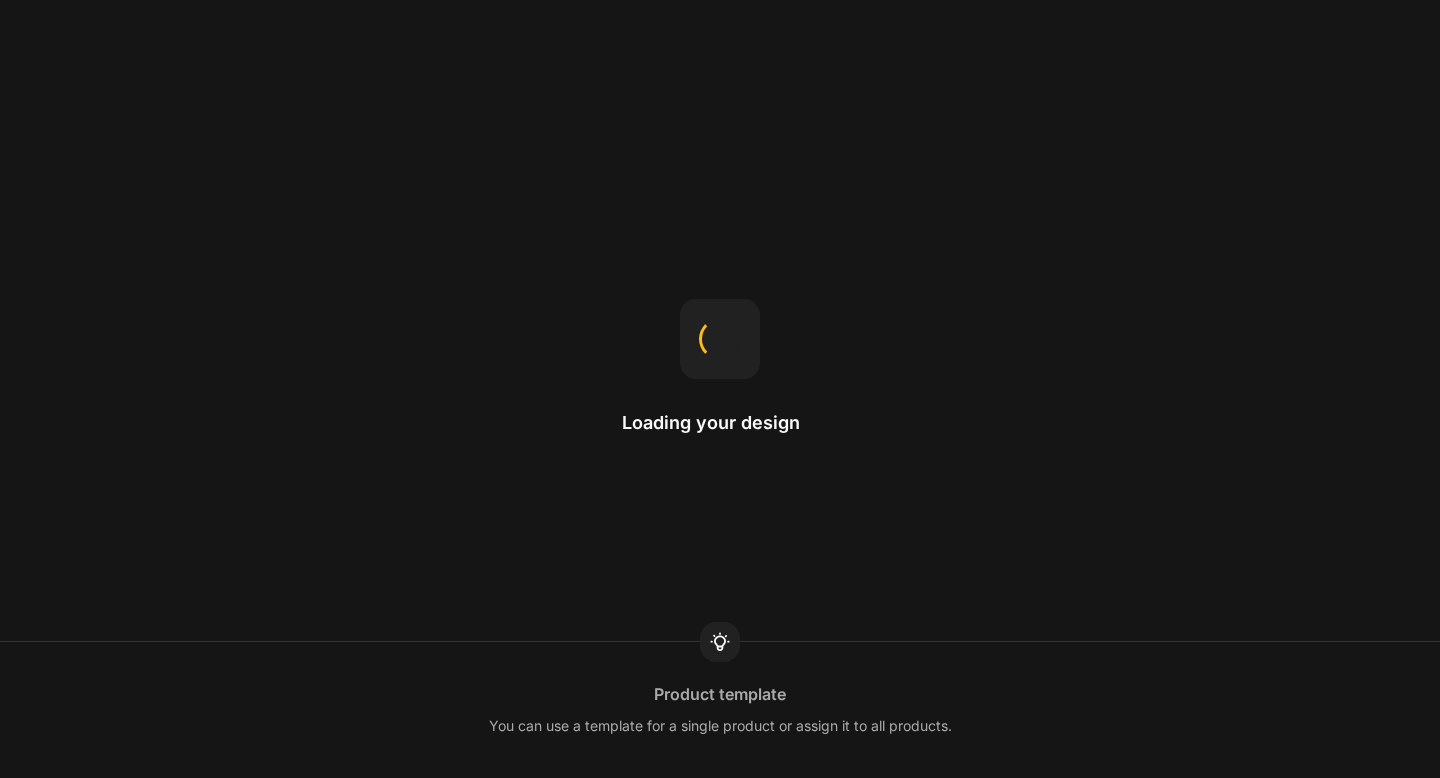 scroll, scrollTop: 0, scrollLeft: 0, axis: both 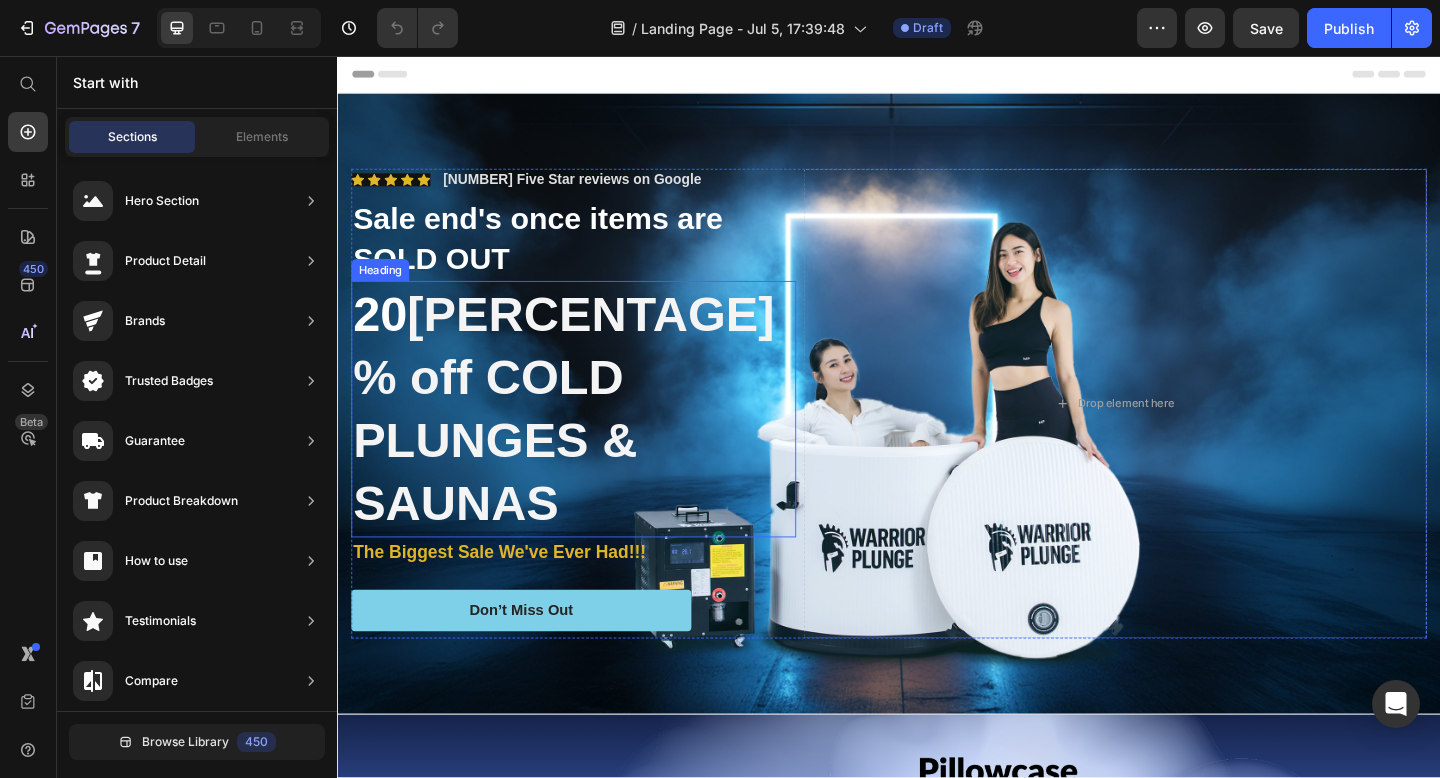 click on "[PERCENTAGE] % off COLD PLUNGES & SAUNAS" at bounding box center (583, 440) 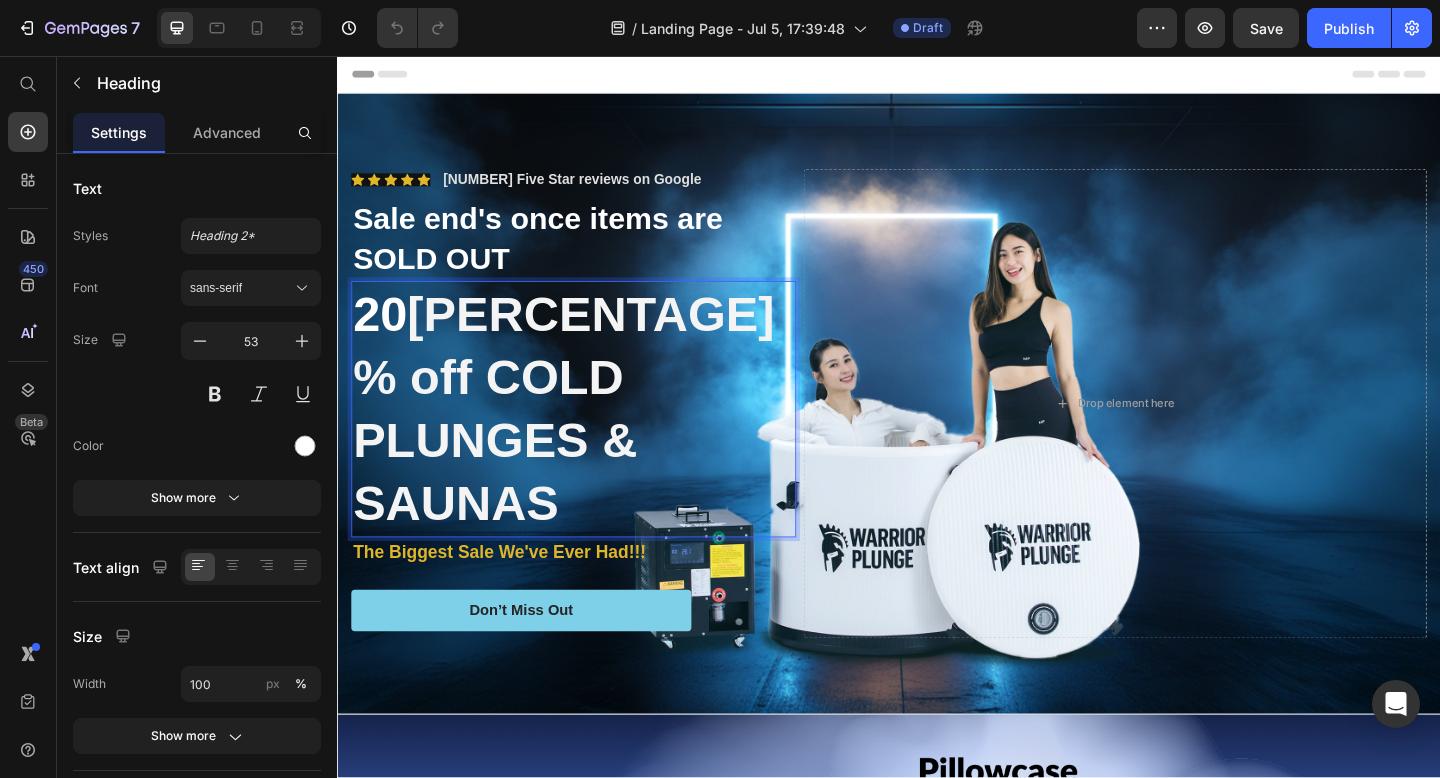 click on "[PERCENTAGE] % off COLD PLUNGES & SAUNAS" at bounding box center [594, 441] 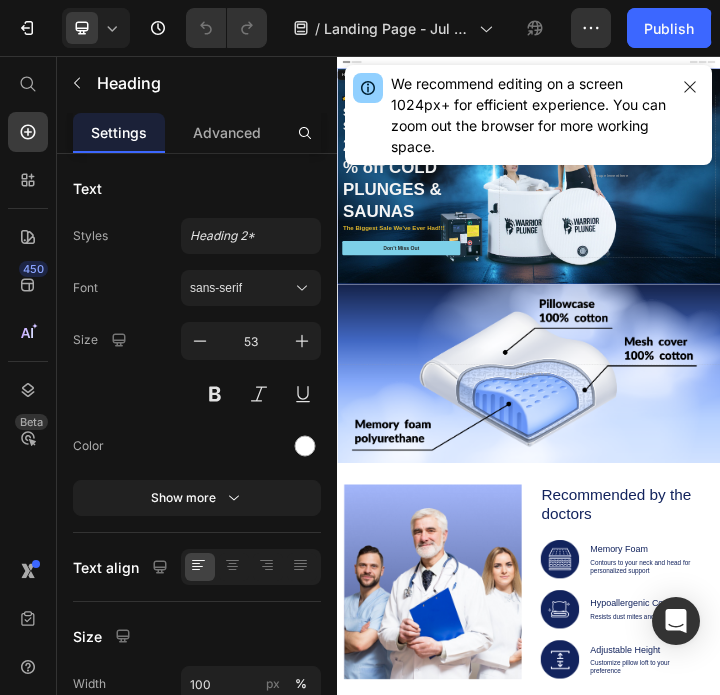 click on "Icon Icon Icon Icon Icon Icon List [NUMBER] Five Star reviews on Google Text Block Row Sale end's once items are SOLD OUT Text Block [PERCENTAGE] % off COLD PLUNGES & SAUNAS Heading   0 The Biggest Sale We've Ever Had!!! Text Block Don’t Miss Out Button
Drop element here Row" at bounding box center (937, 434) 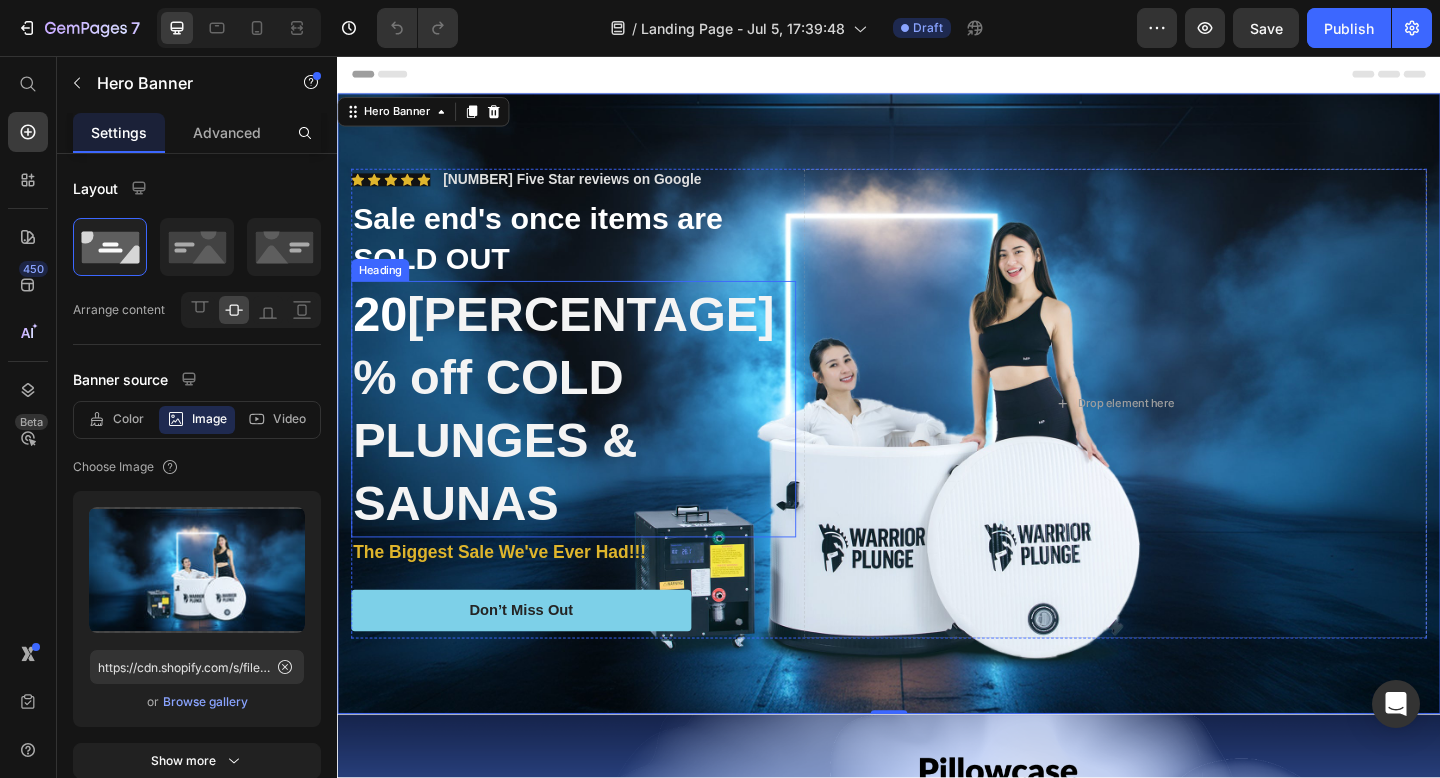 click on "[PERCENTAGE] % off COLD PLUNGES & SAUNAS" at bounding box center [583, 440] 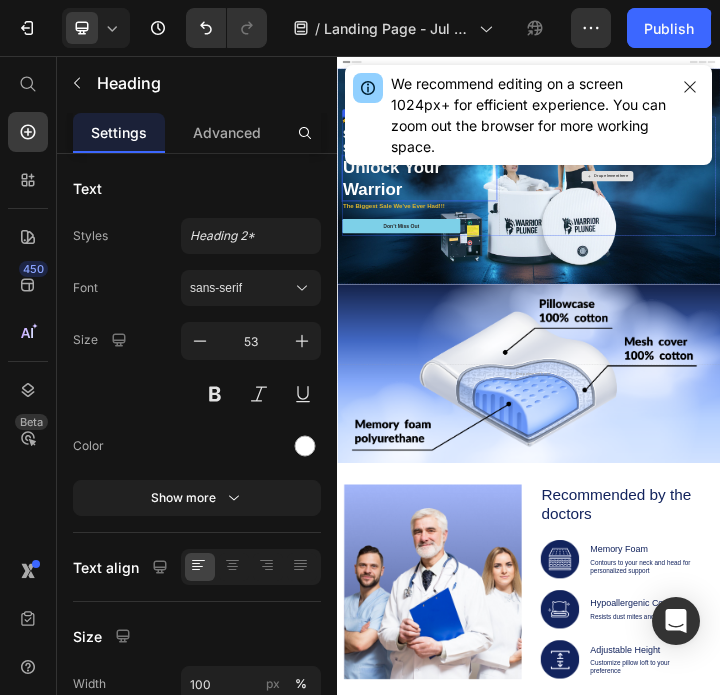 click on "Drop element here" at bounding box center [1183, 434] 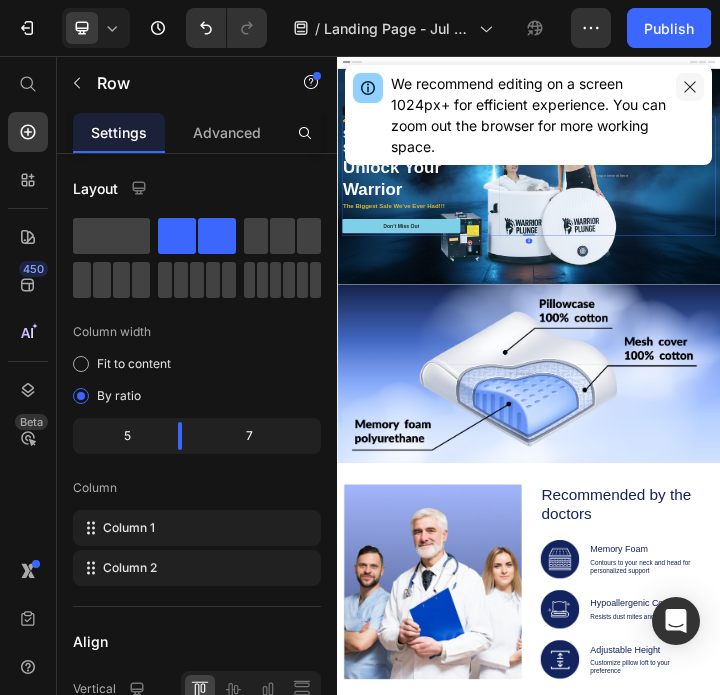 click 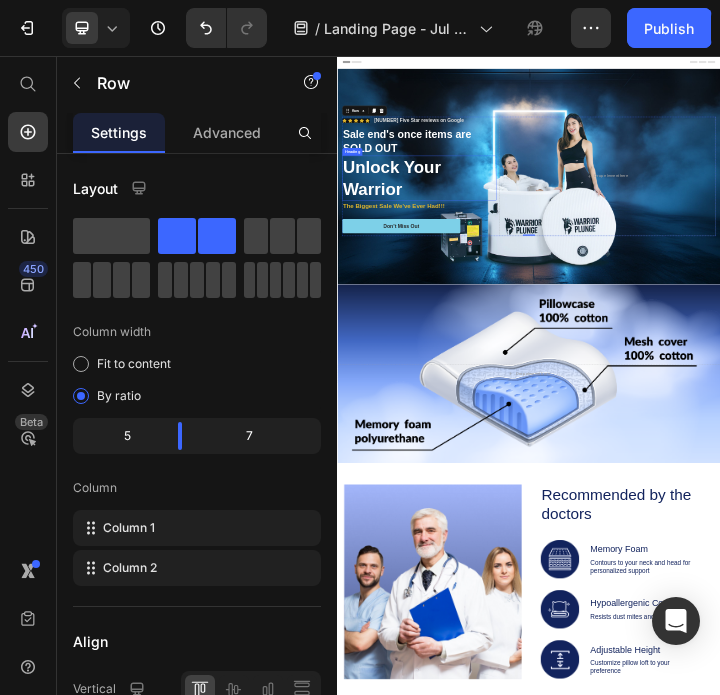 click on "Unlock Your Warrior" at bounding box center [594, 441] 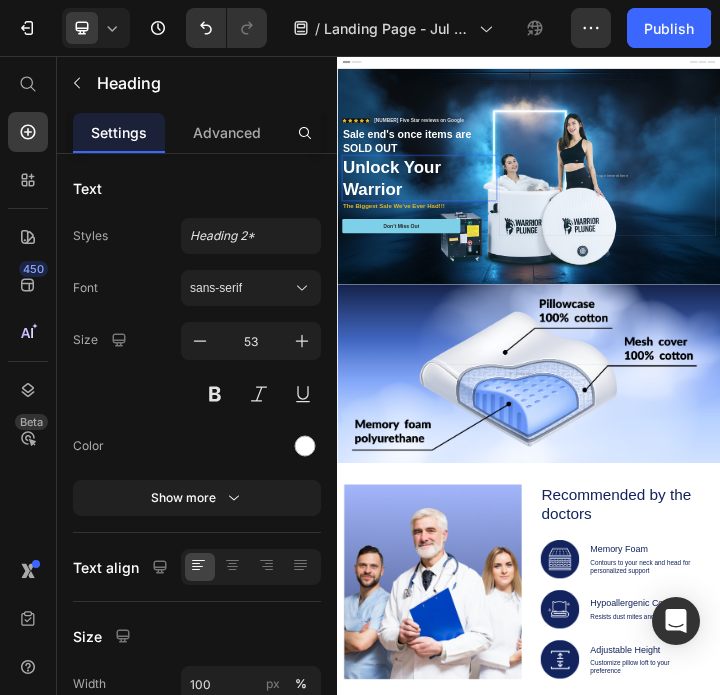 click on "Unlock Your Warrior" at bounding box center (594, 441) 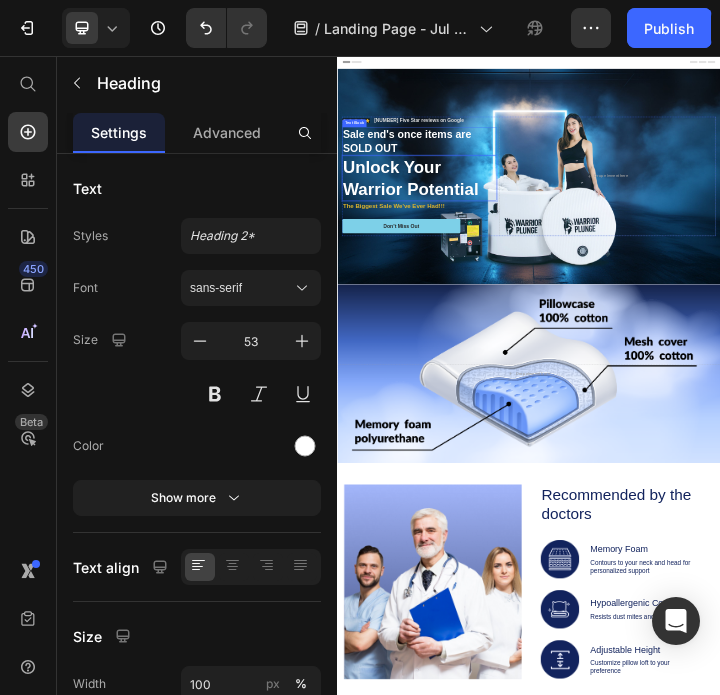 click on "Sale end's once items are SOLD OUT" at bounding box center [594, 325] 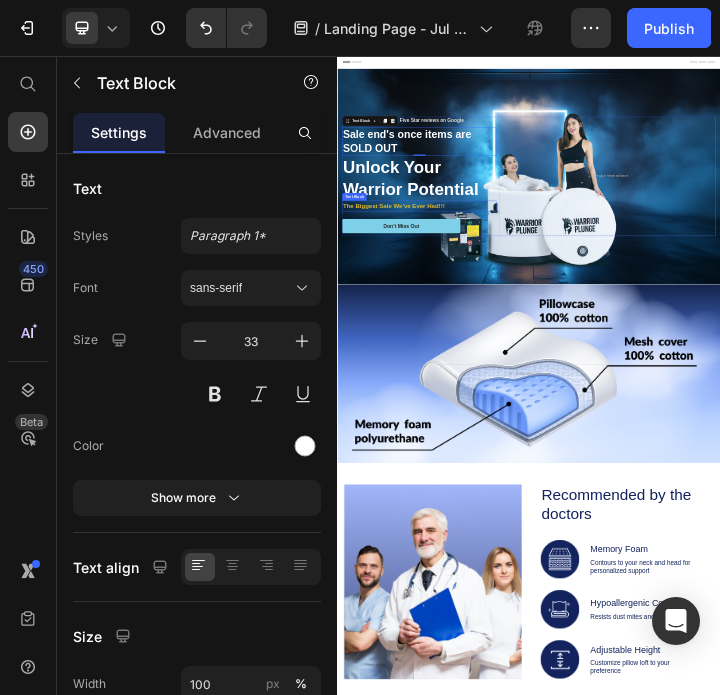 click on "The Biggest Sale We've Ever Had!!!" at bounding box center [594, 527] 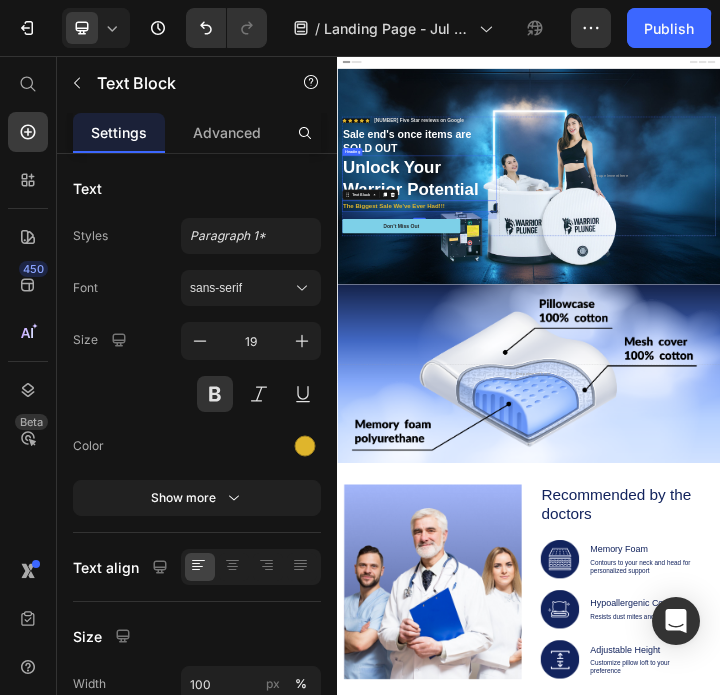 click on "Unlock Your Warrior Potential" at bounding box center [594, 441] 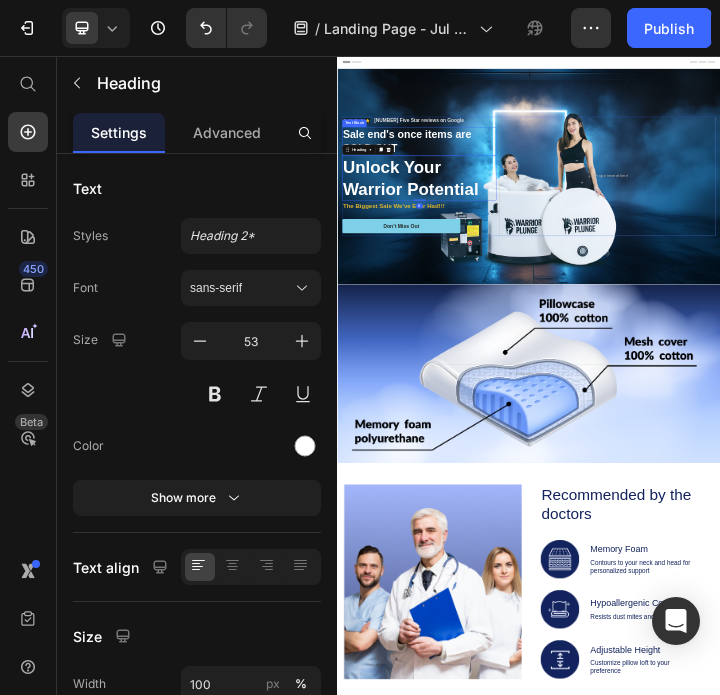 click on "Sale end's once items are SOLD OUT" at bounding box center (594, 325) 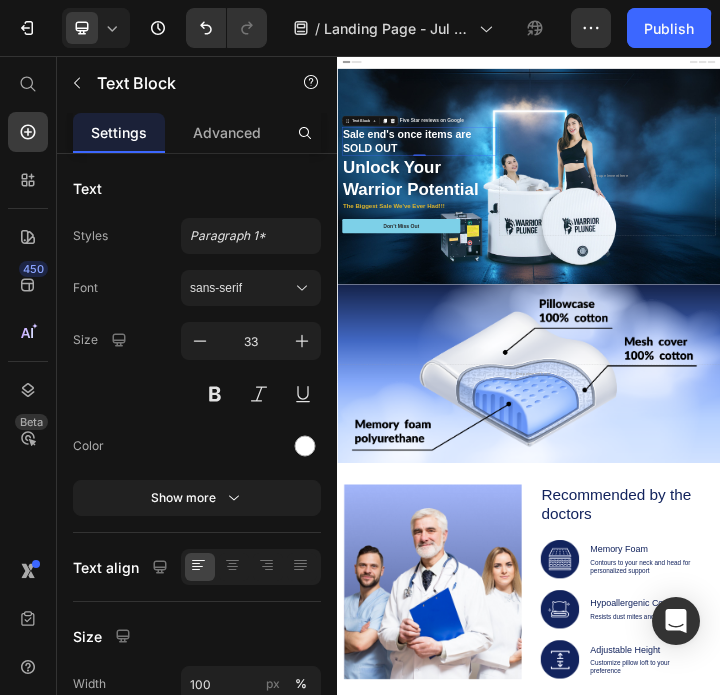 click on "Sale end's once items are SOLD OUT" at bounding box center [594, 325] 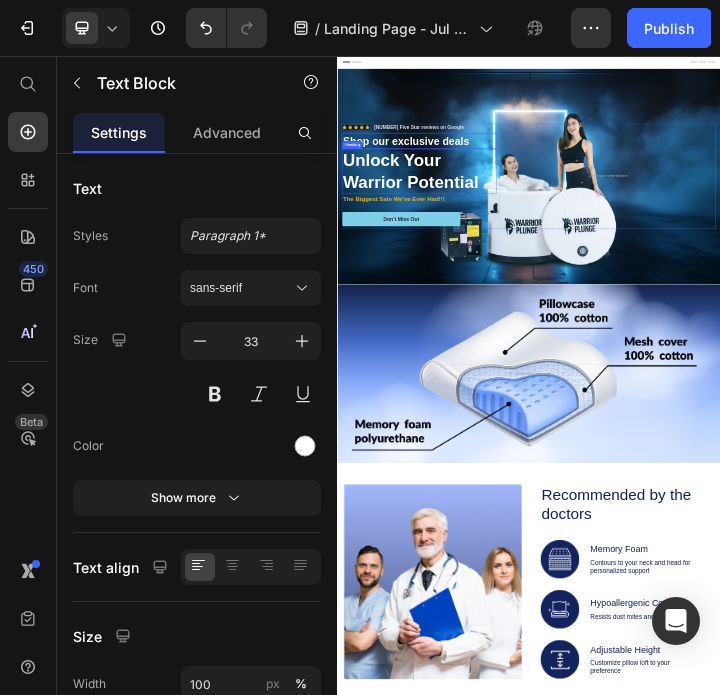 click on "Unlock Your Warrior Potential" at bounding box center [594, 419] 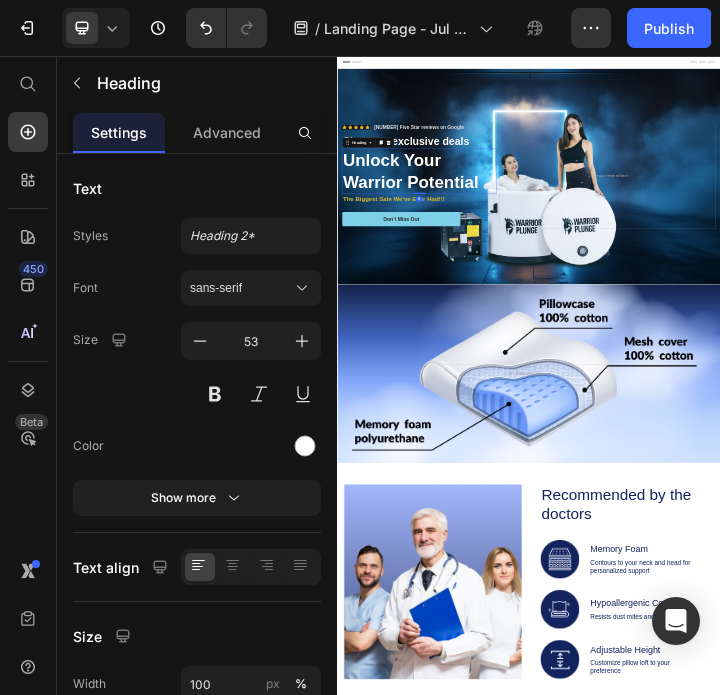 click on "Shop our exclusive deals" at bounding box center (594, 324) 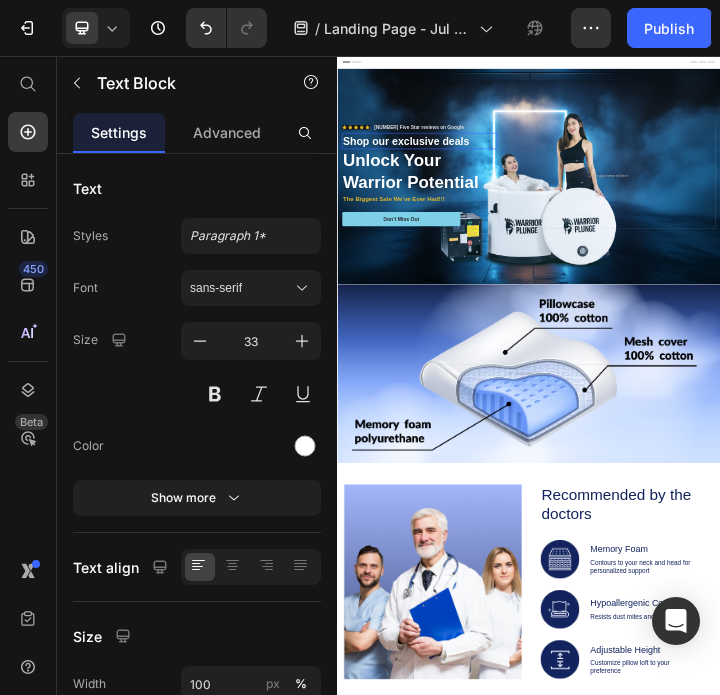click on "Shop our exclusive deals" at bounding box center (594, 324) 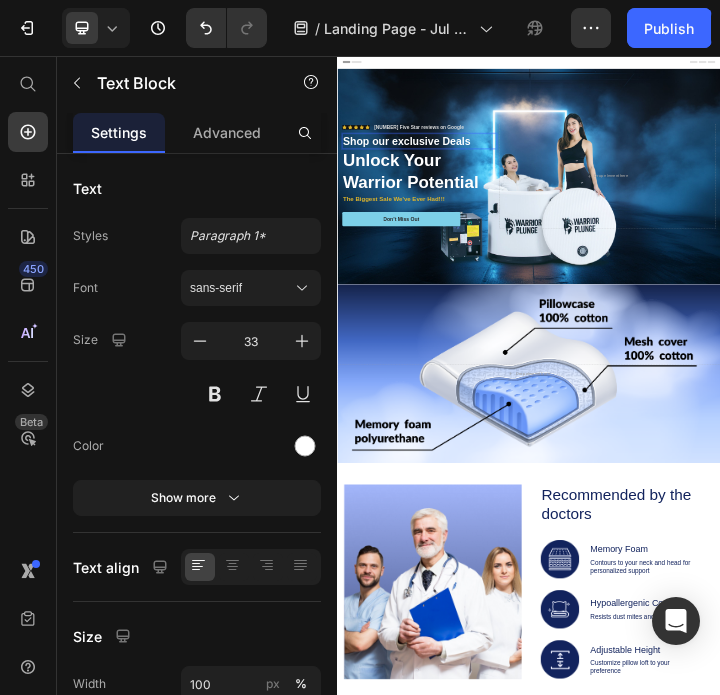 click on "Shop our exclusive Deals" at bounding box center (594, 324) 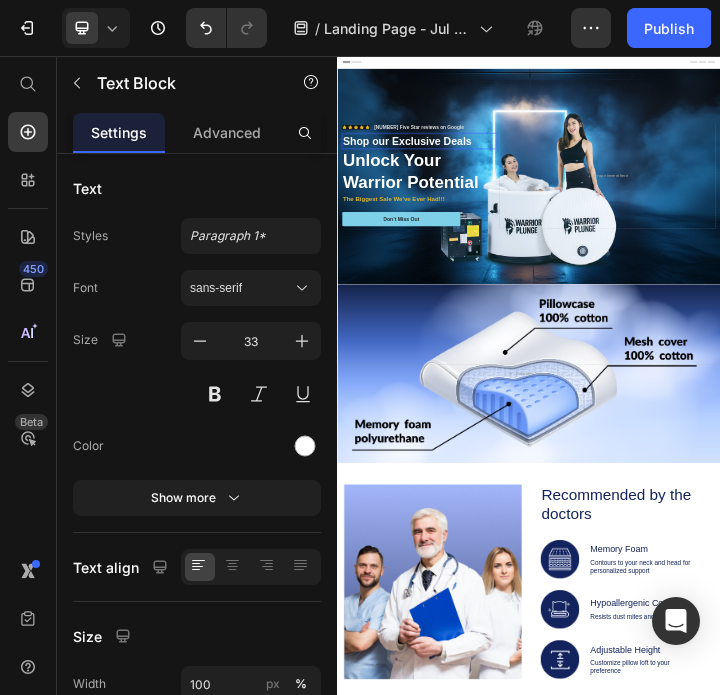 click on "Shop our Exclusive Deals" at bounding box center (594, 324) 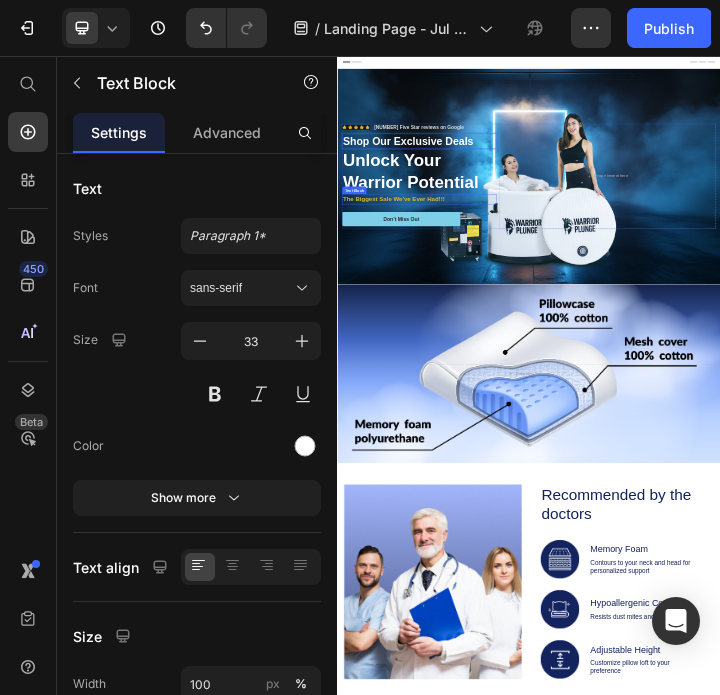 click on "The Biggest Sale We've Ever Had!!!" at bounding box center [594, 506] 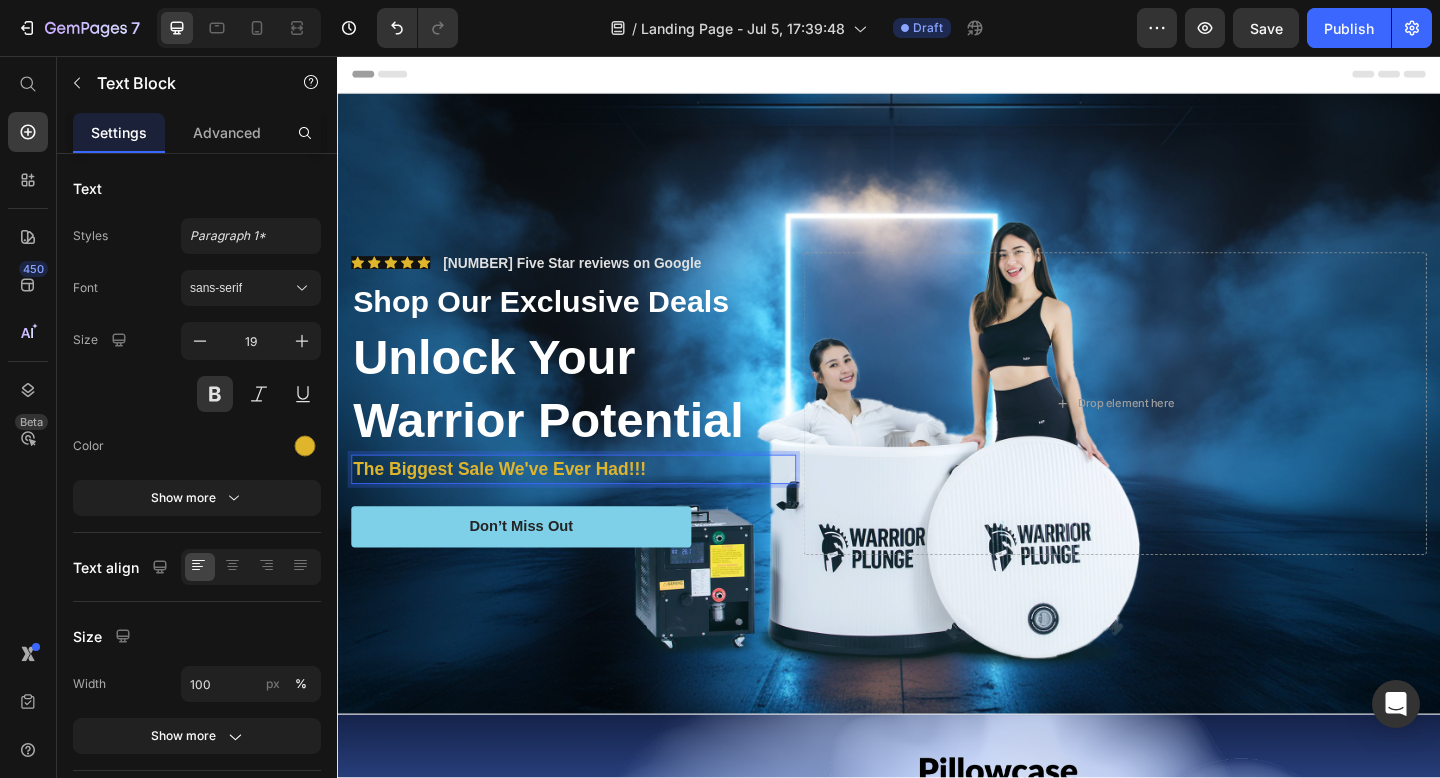click on "The Biggest Sale We've Ever Had!!!" at bounding box center [594, 506] 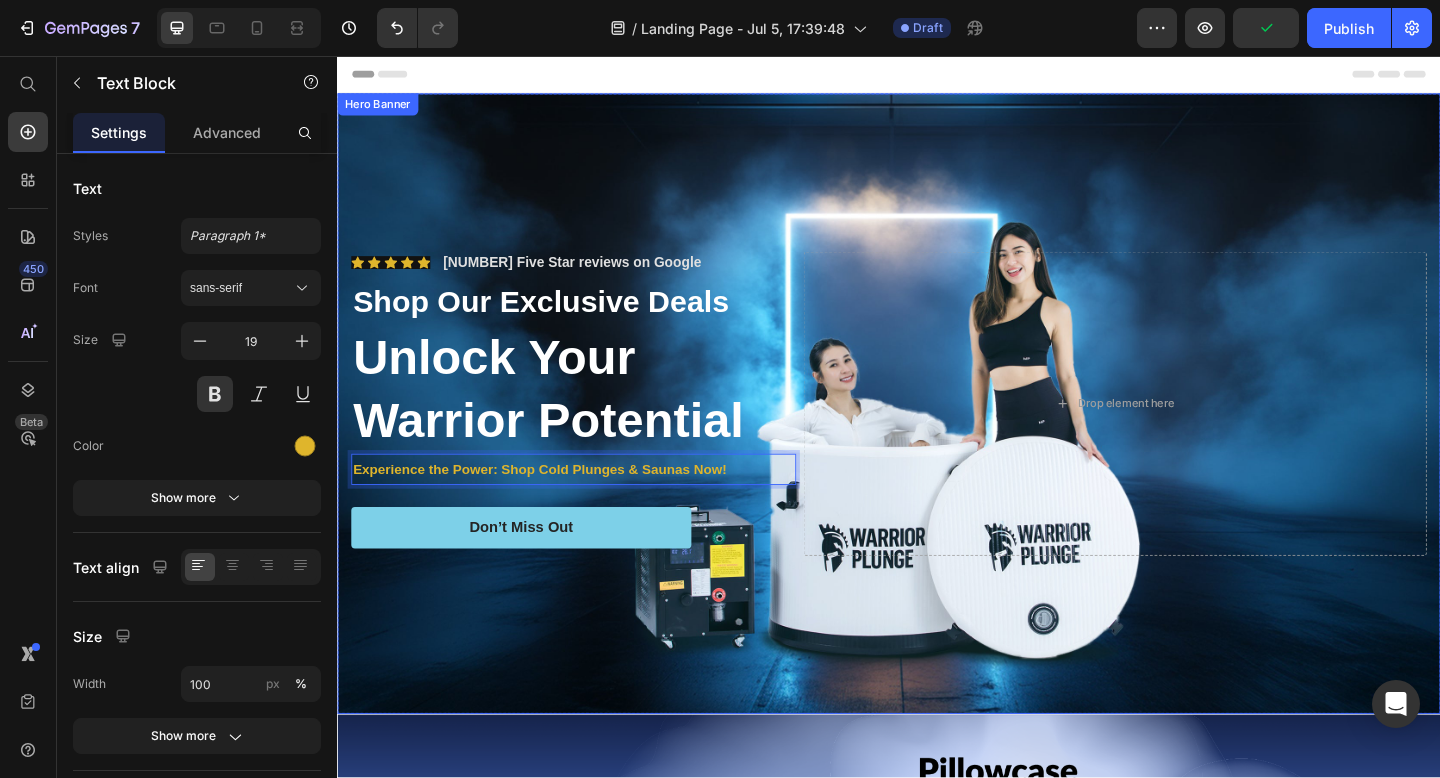 click at bounding box center (937, 434) 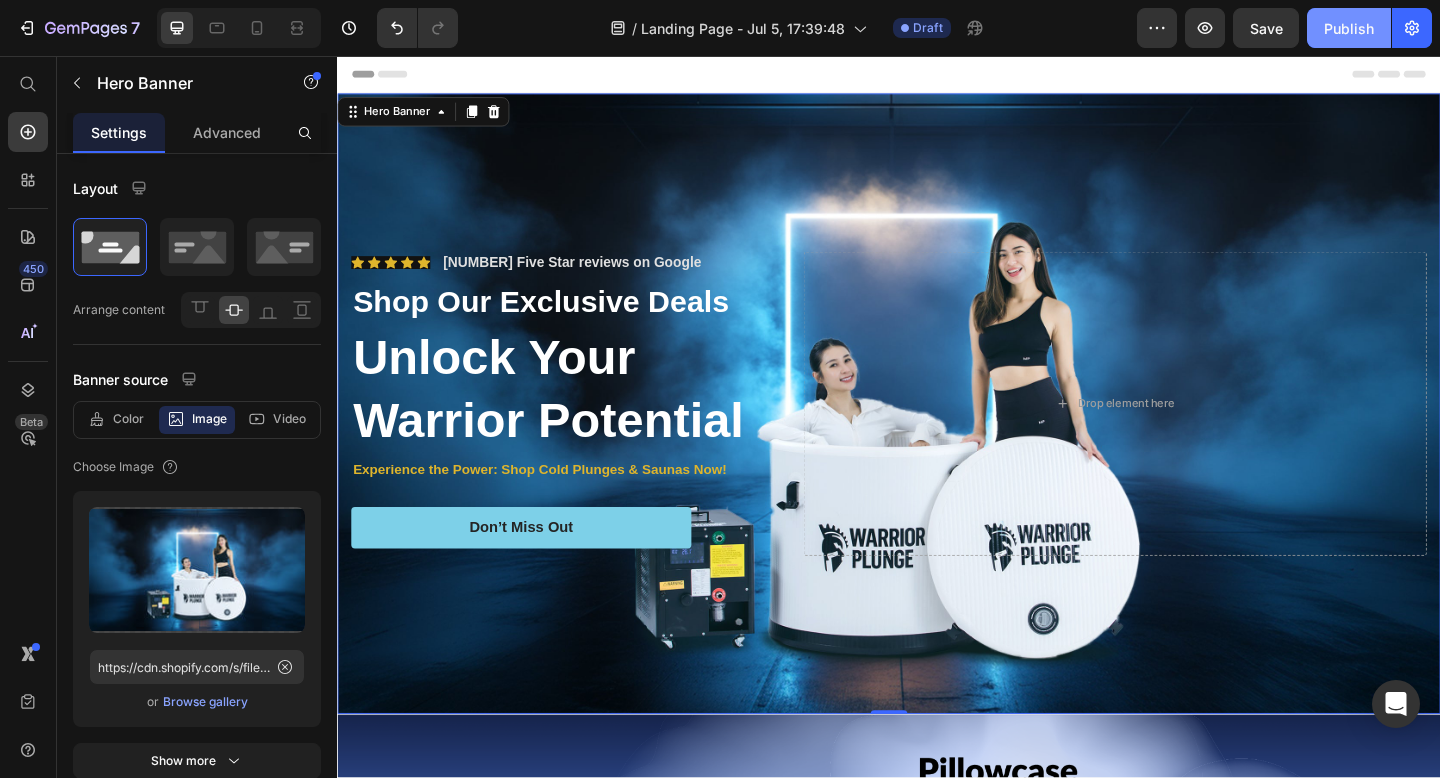 click on "Publish" at bounding box center [1349, 28] 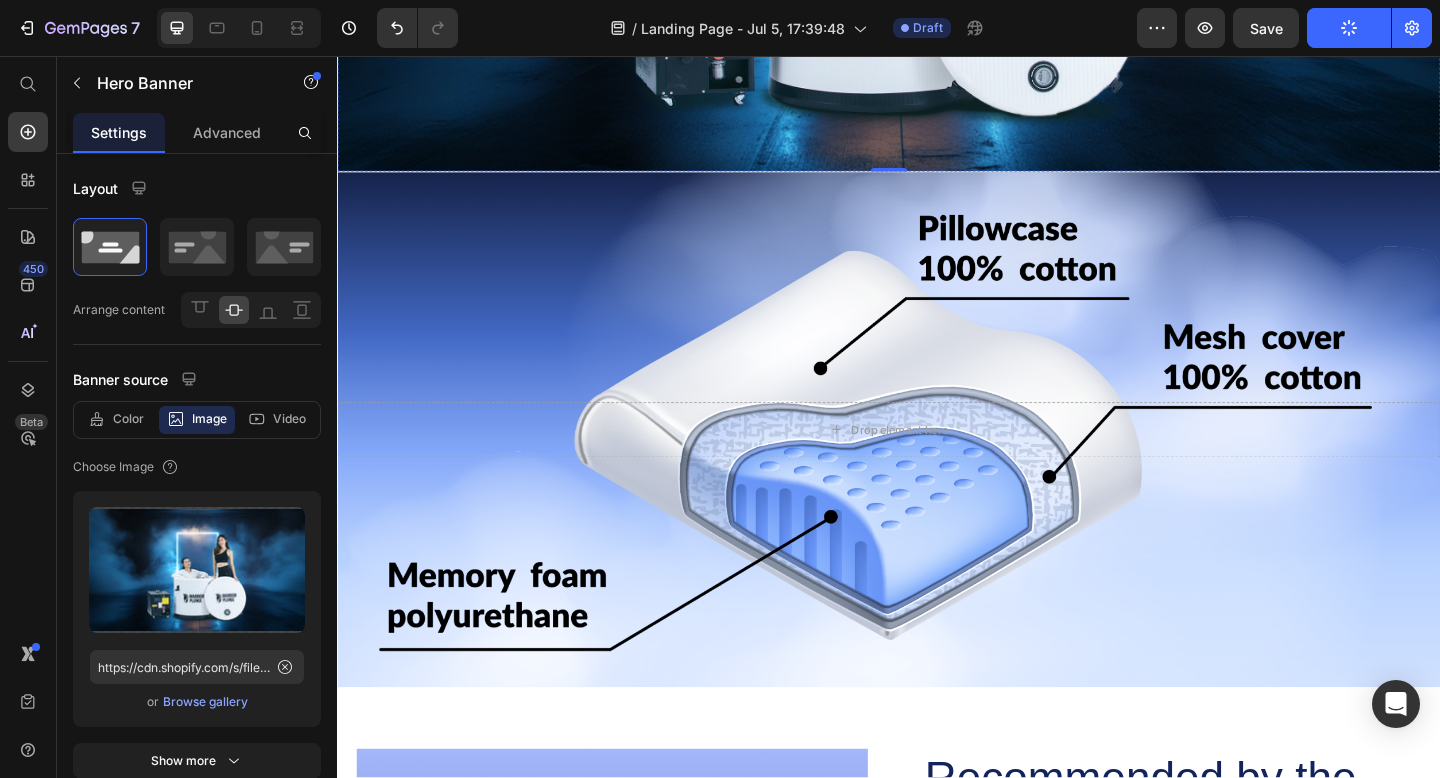 scroll, scrollTop: 595, scrollLeft: 0, axis: vertical 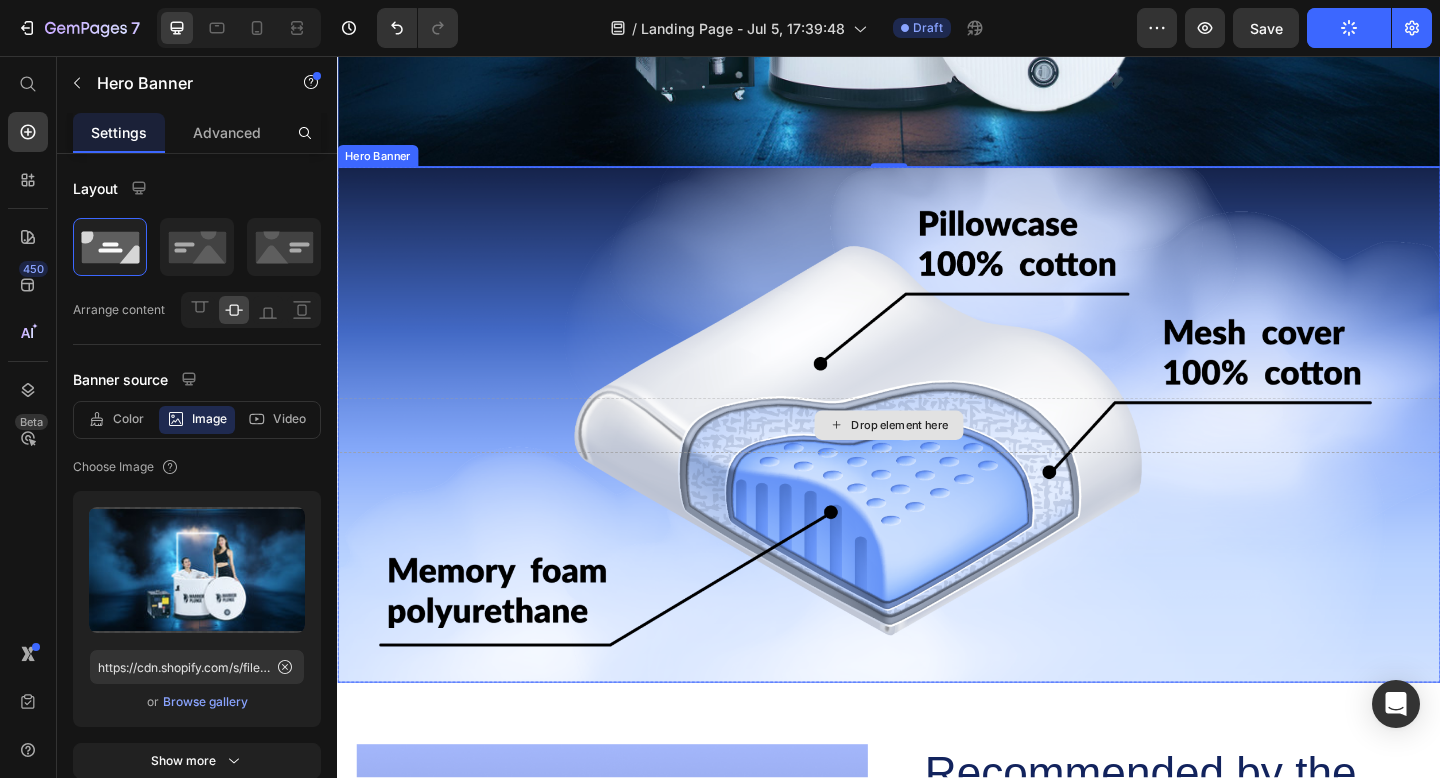 click on "Drop element here" at bounding box center [937, 458] 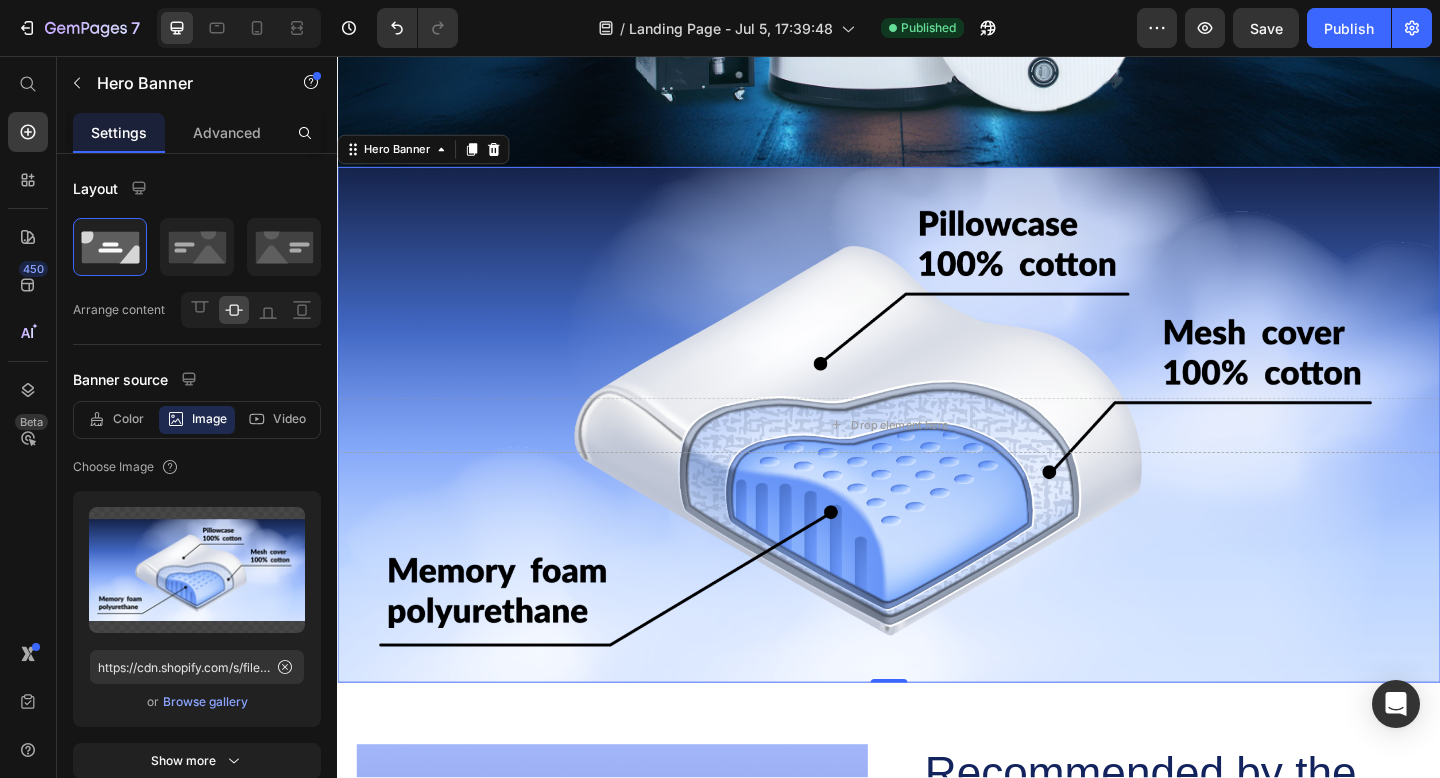 click at bounding box center (937, 457) 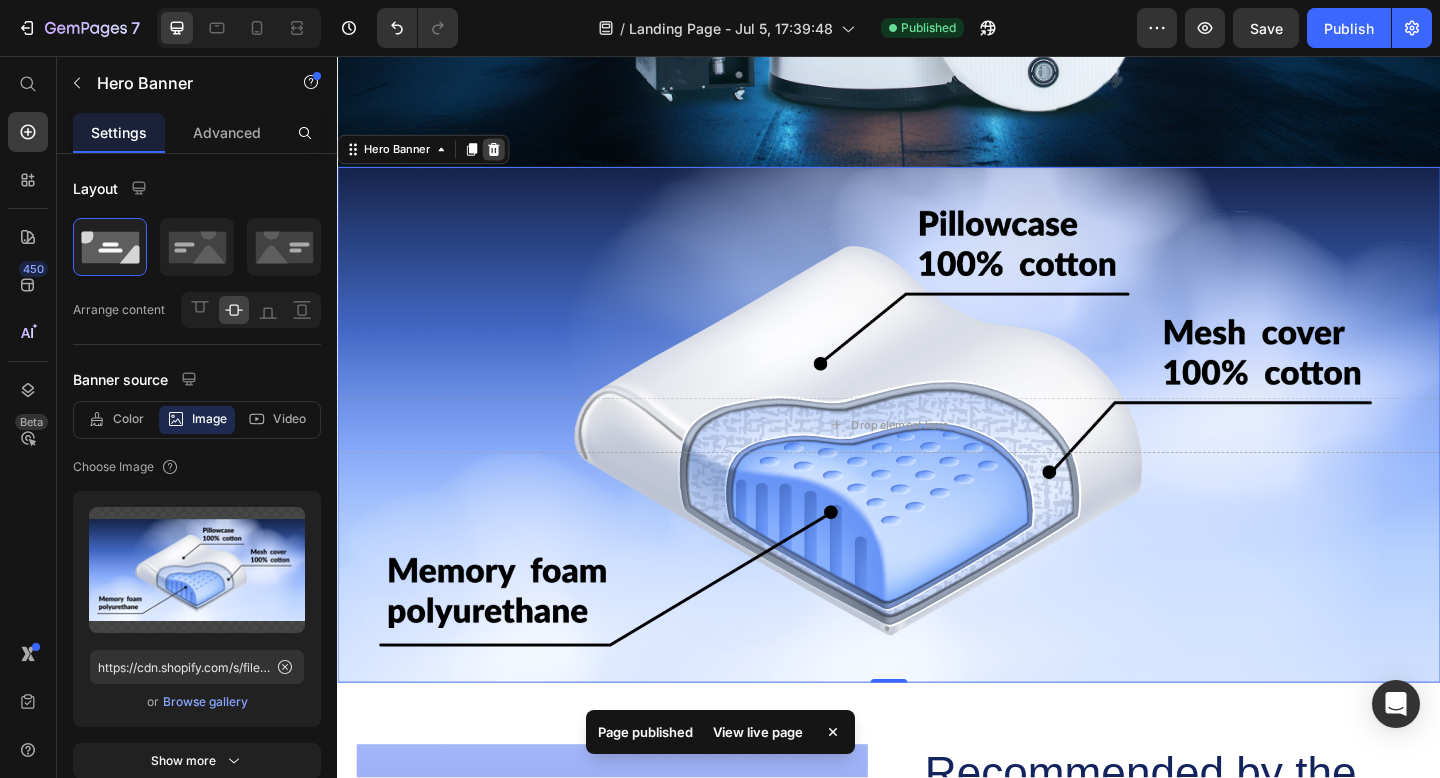 click 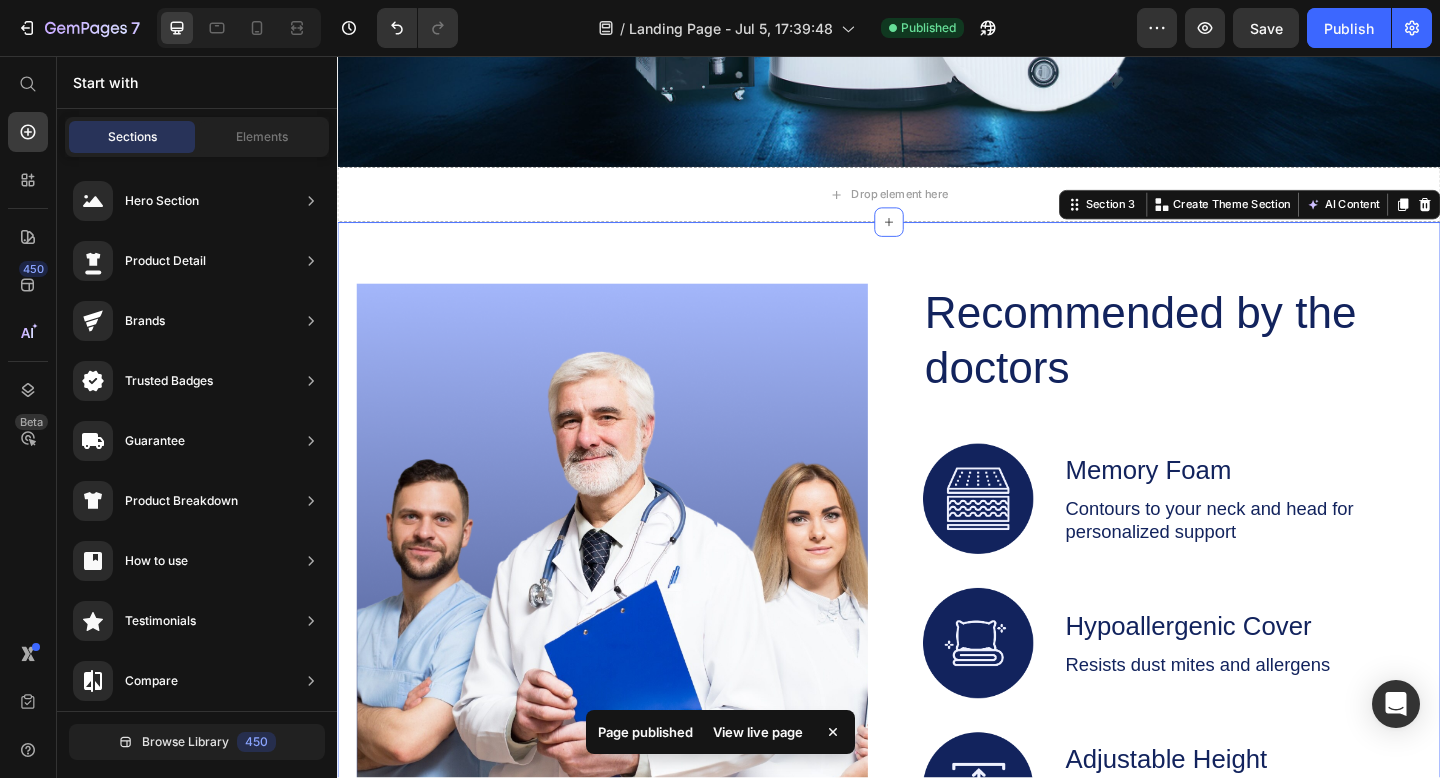 drag, startPoint x: 644, startPoint y: 274, endPoint x: 656, endPoint y: 274, distance: 12 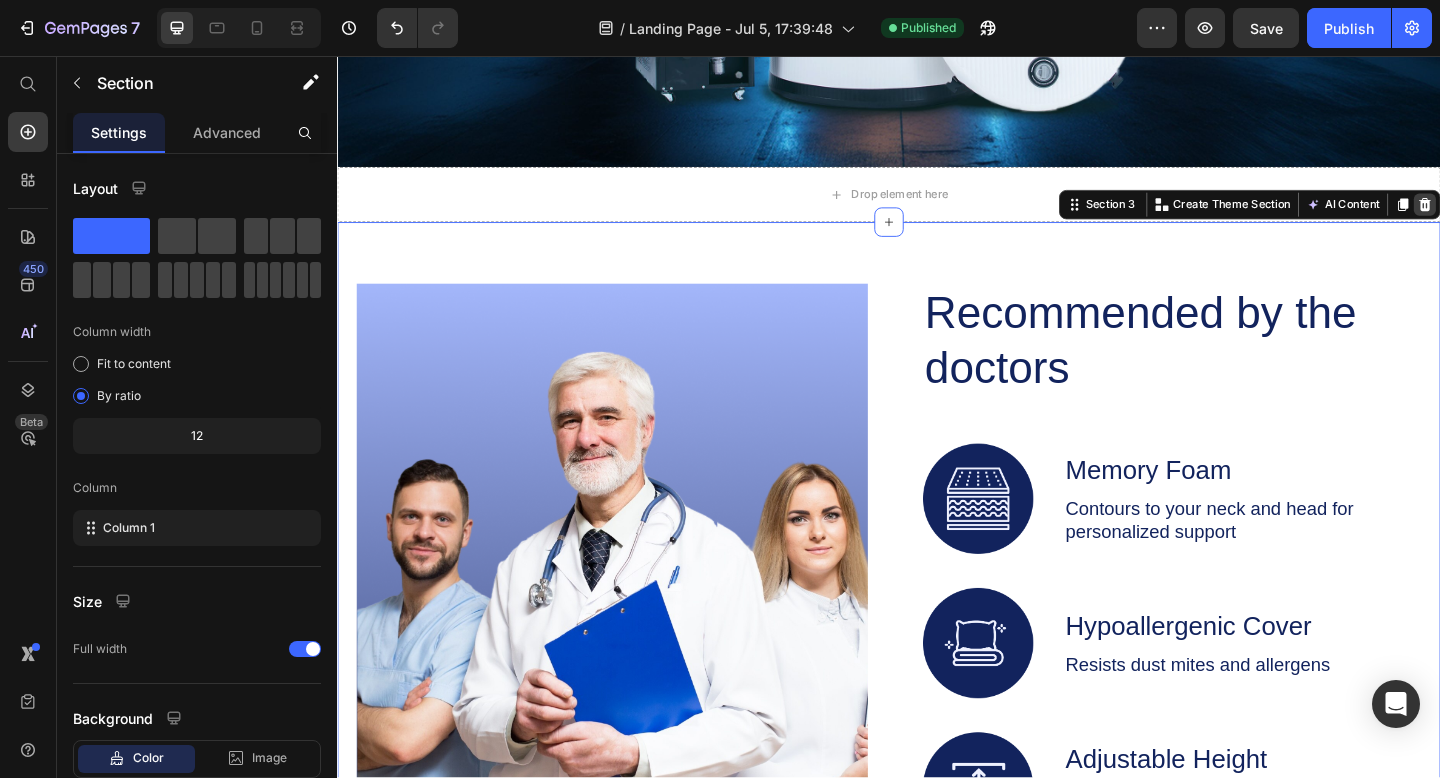 click 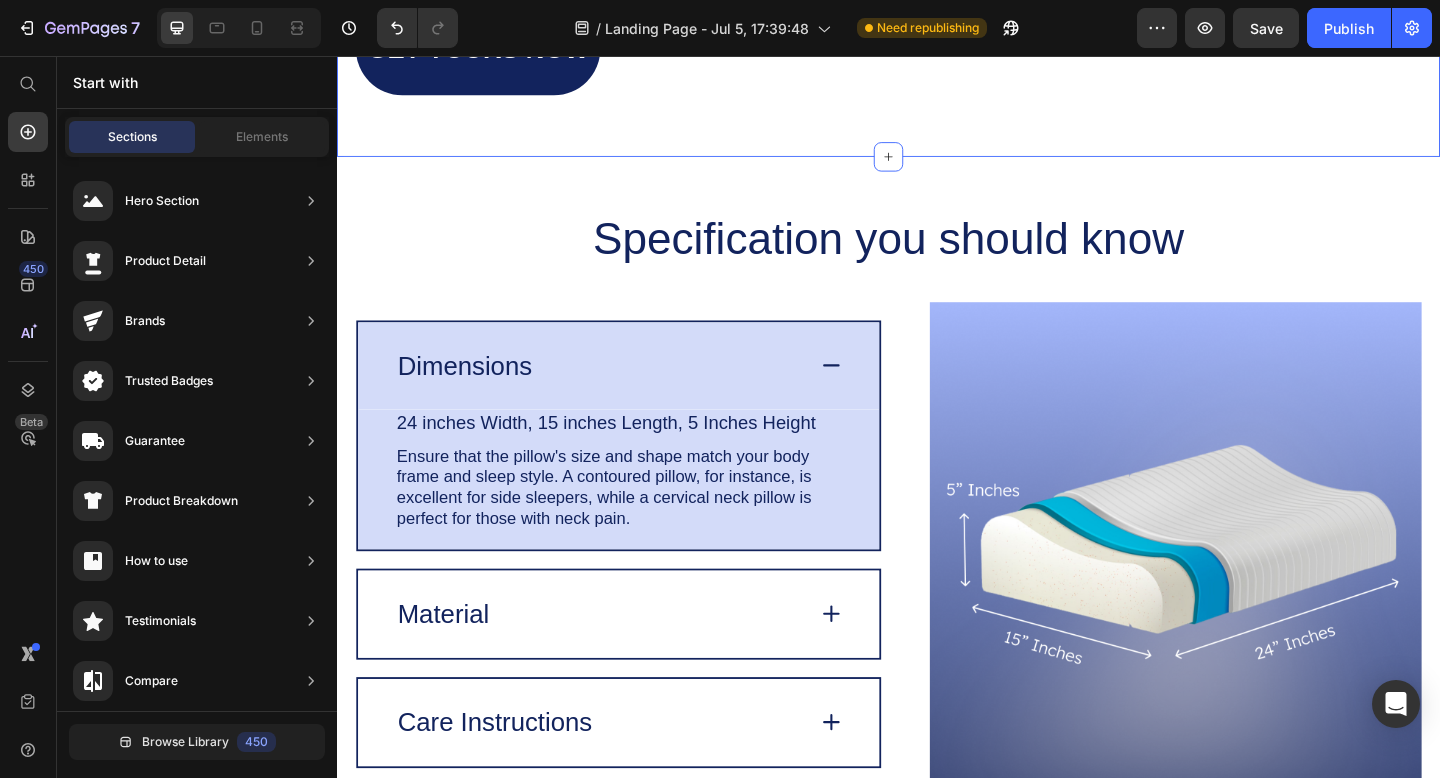scroll, scrollTop: 2210, scrollLeft: 0, axis: vertical 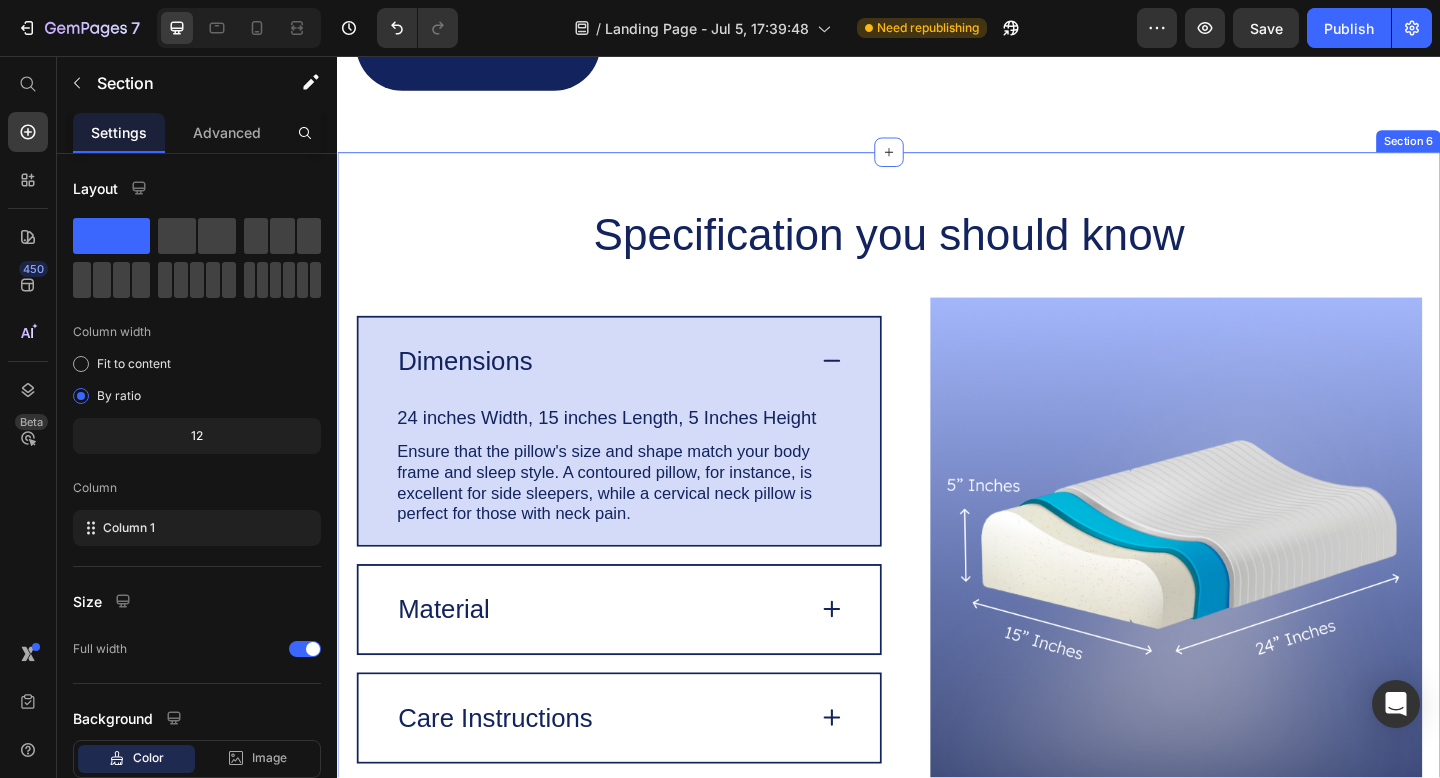 click on "Specification you should know Heading Image
Dimensions 24 inches Width, 15 inches Length, 5 Inches Height Text Block Ensure that the pillow's size and shape match your body frame and sleep style. A contoured pillow, for instance, is excellent for side sleepers, while a cervical neck pillow is perfect for those with neck pain. Text Block Row
Material
Care Instructions Accordion Row Row Section 6" at bounding box center [937, 562] 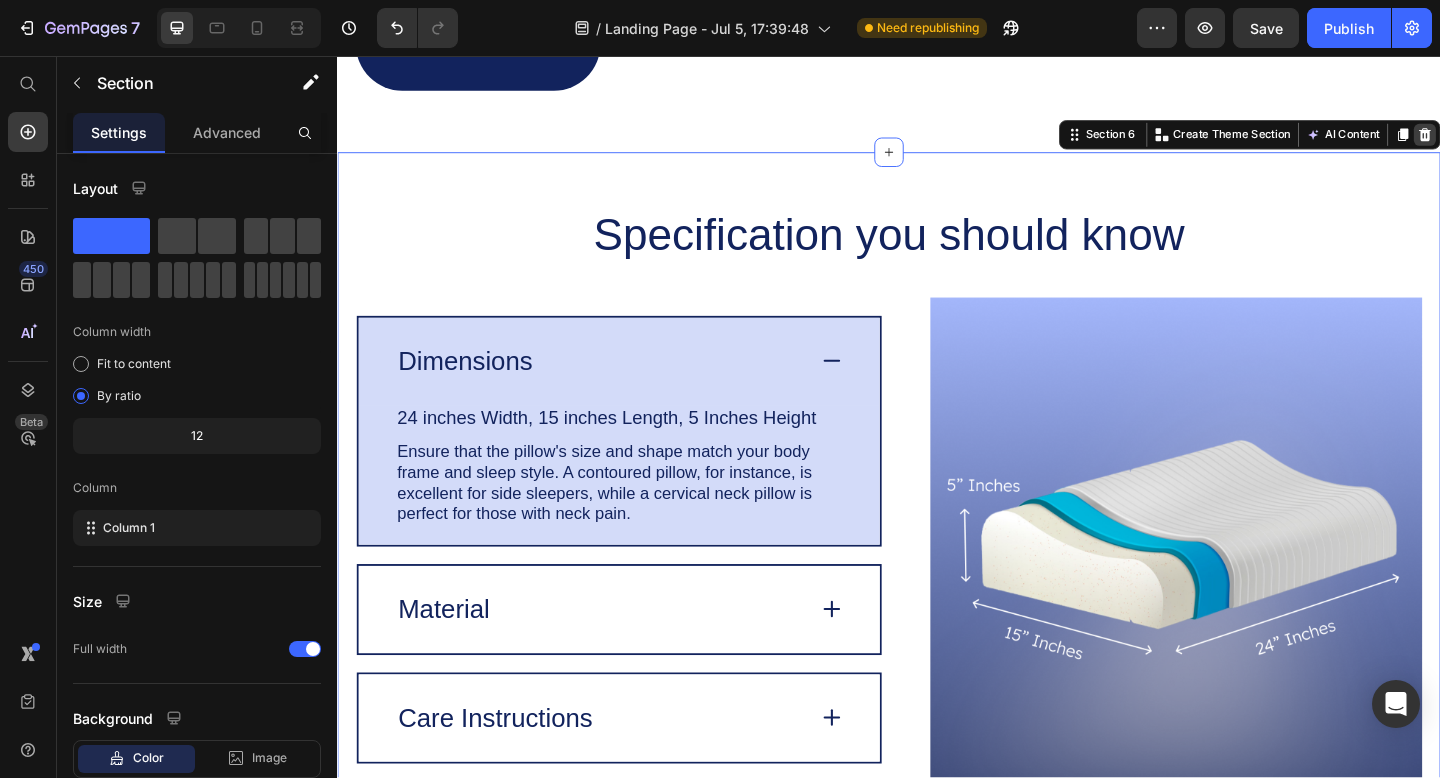 click 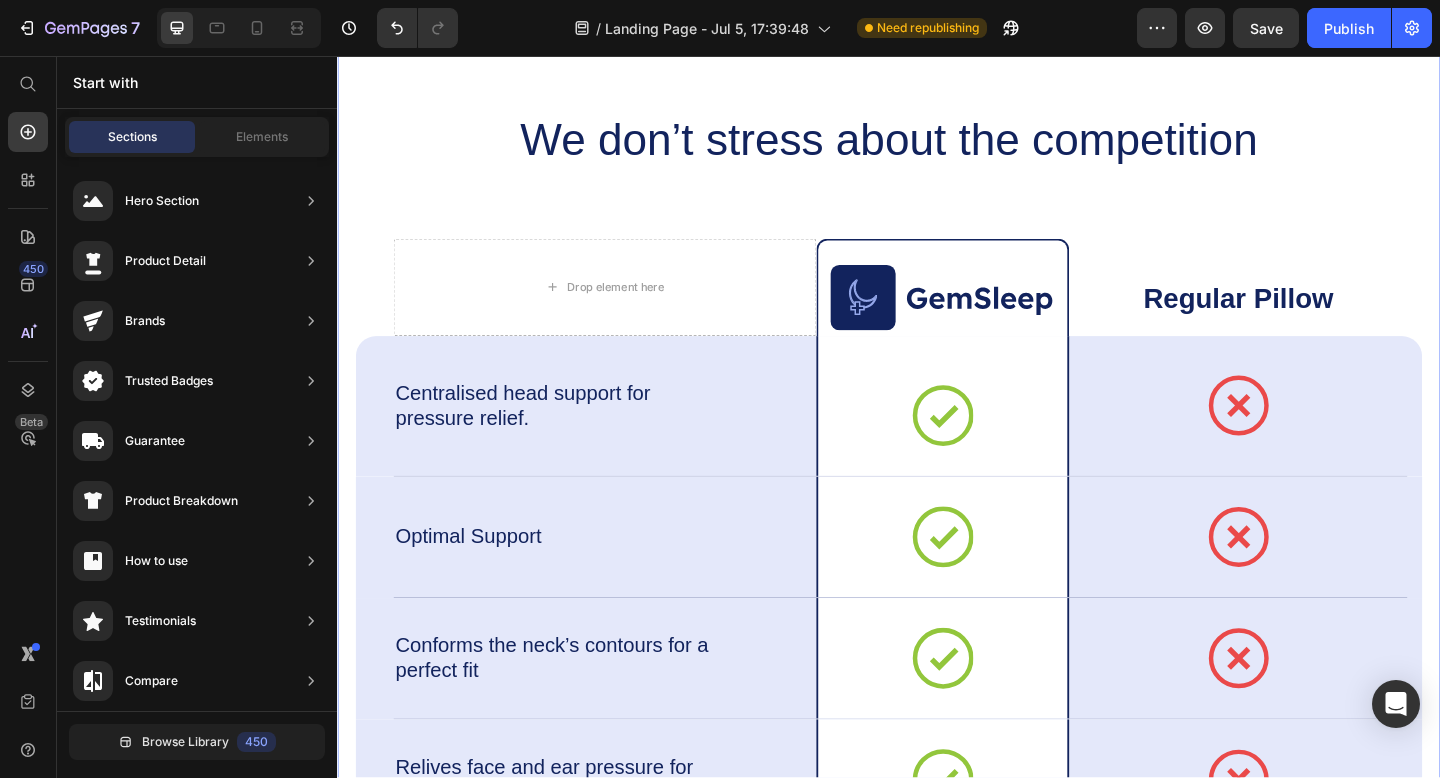 scroll, scrollTop: 3743, scrollLeft: 0, axis: vertical 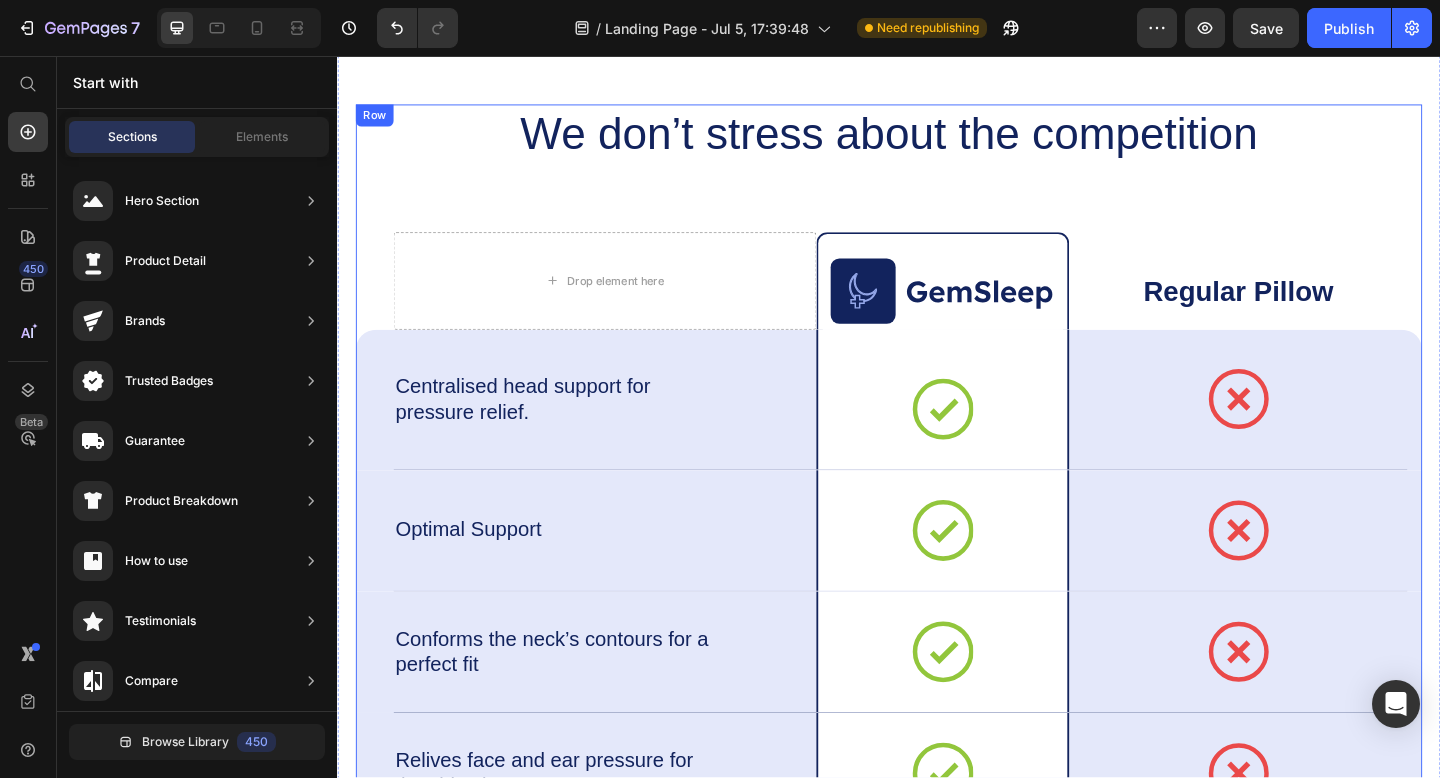 click on "We don’t stress about the competition Heading
Drop element here Image Row Regular Pillow Text Block Row Centralised head support for pressure relief. Text Block
Icon Row
Icon Row Row Optimal Support Text Block
Icon Row
Icon Row Row Conforms the neck’s contours for a perfect fit Text Block
Icon Row
Icon Row Row Relives face and ear pressure for the side sleepers. Text Block
Icon Row
Icon Row Row
Drop element here
Drop element here Row
Drop element here Row Row" at bounding box center (937, 560) 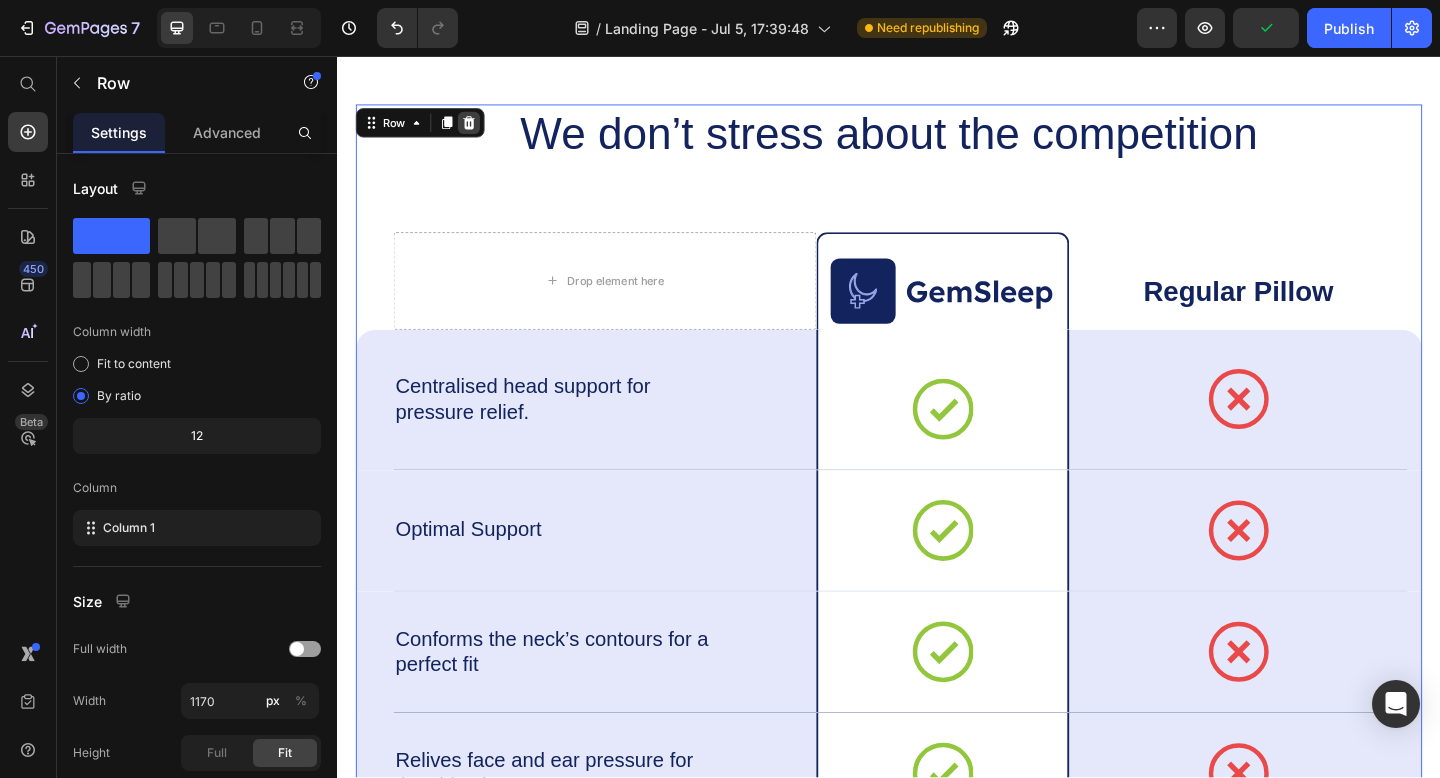 click 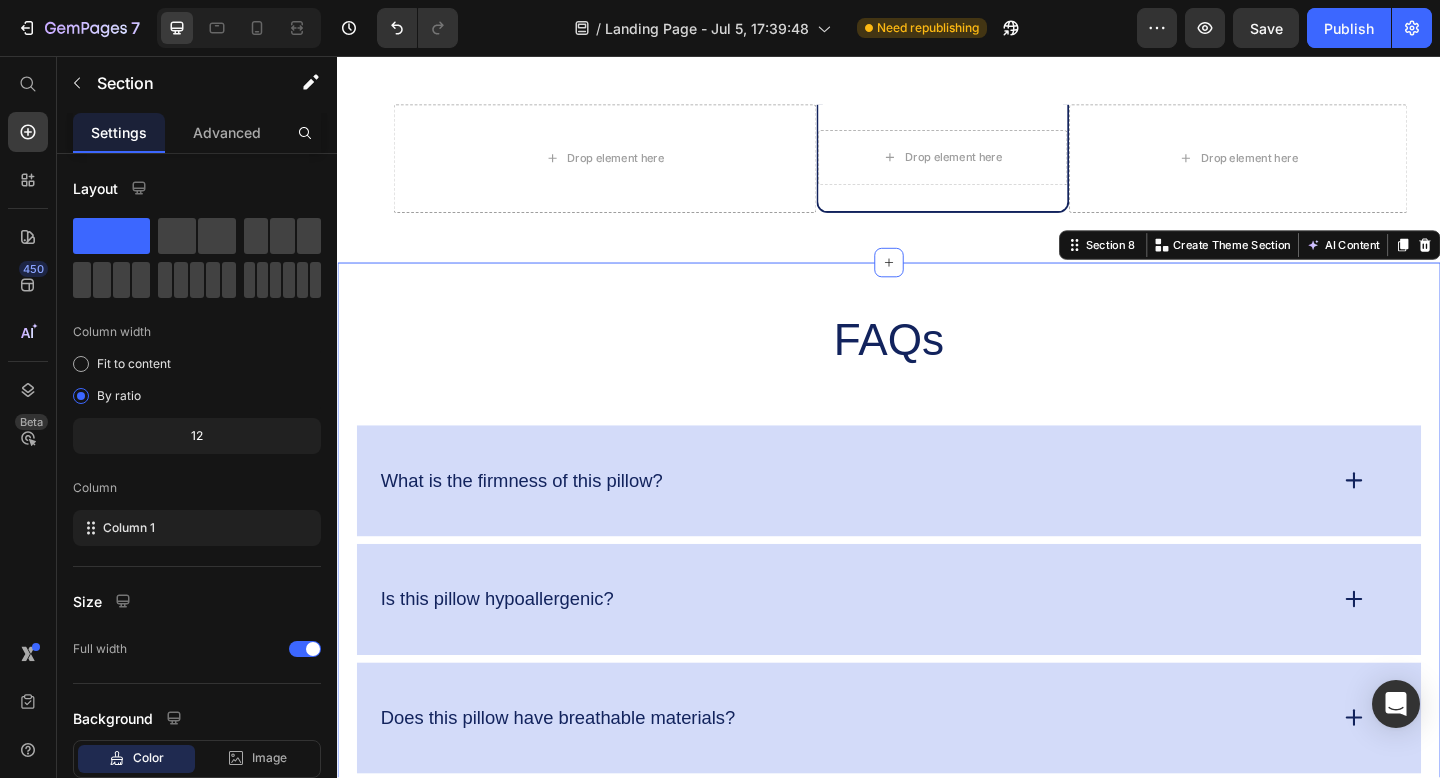 click on "FAQs Heading
What is the firmness of this pillow?
Is this pillow hypoallergenic?
Does this pillow have breathable materials?
What are the benefits of using this pillow?
How does this pillow differ from a regular pillow? Accordion Row Section 8   Create Theme Section AI Content Write with GemAI What would you like to describe here? Tone and Voice Persuasive Product WARRIOR PLUNGE CLASSIC - Ice Bath Spa with Timber & Stainless Steel Finishing Show more Generate" at bounding box center [937, 741] 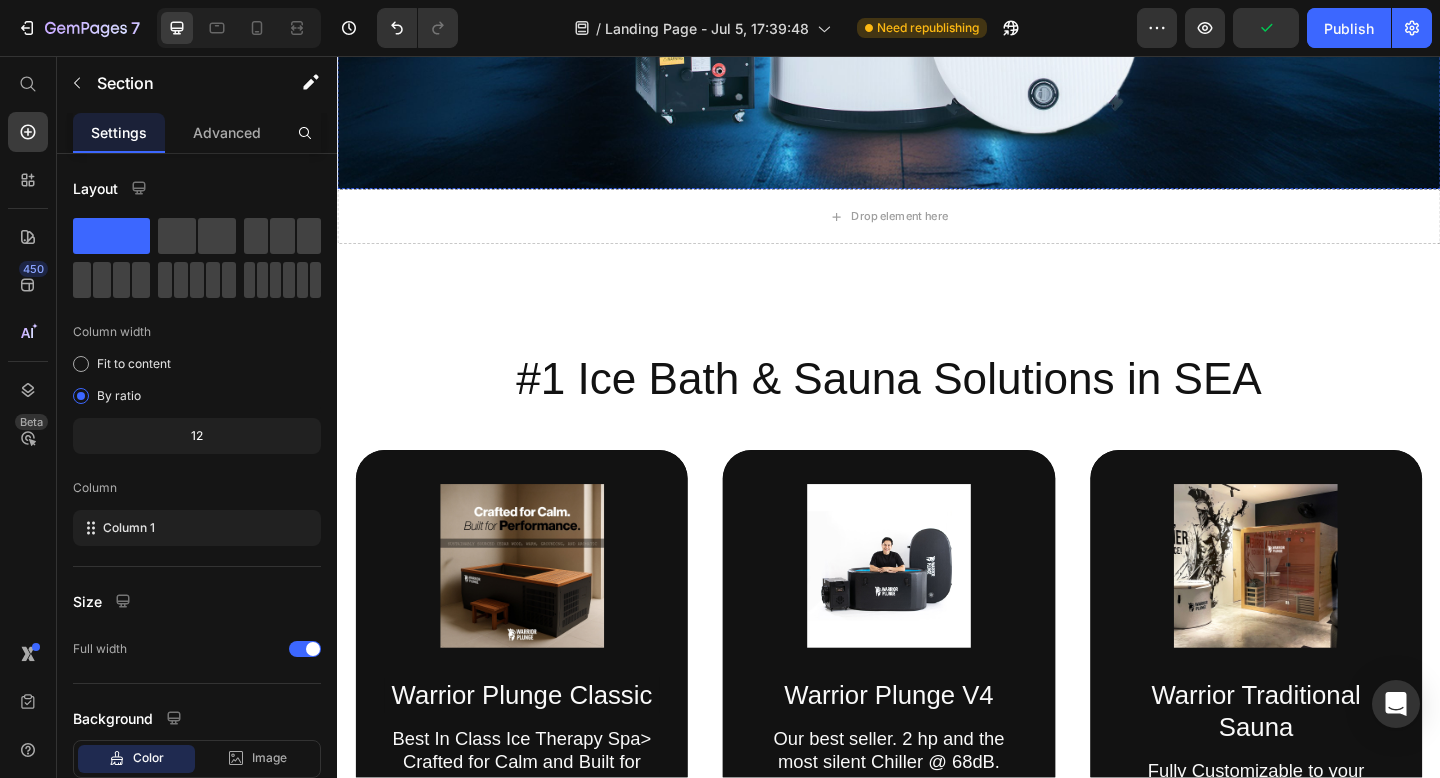 scroll, scrollTop: 626, scrollLeft: 0, axis: vertical 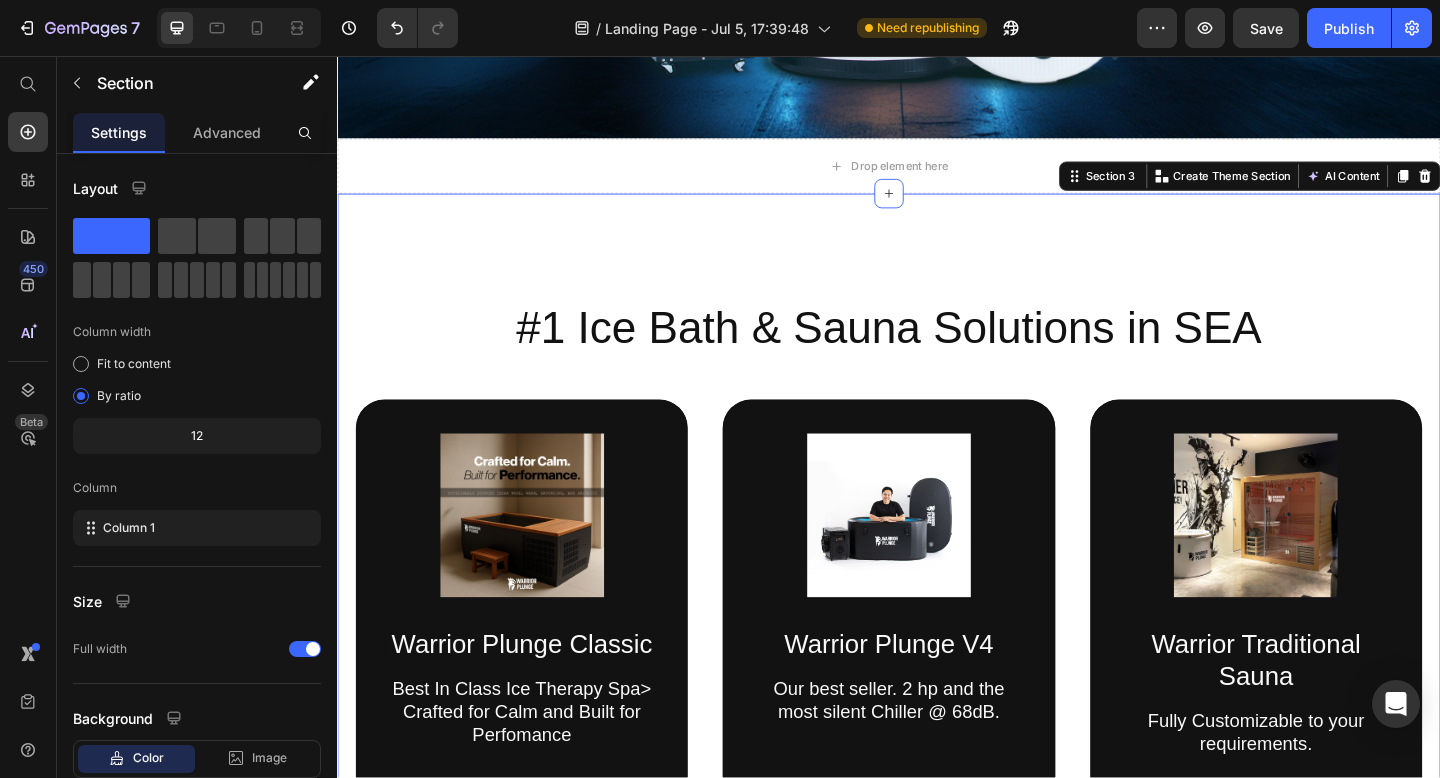 click on "#[NUMBER] Ice Bath & Sauna Solutions in SEA Heading Image Warrior Plunge Classic Text Block Best In Class Ice Therapy Spa> Crafted for Calm and Built for Perfomance Text Block Hero Banner Image Warrior Plunge V4 Text Block Our best seller. 2 hp and the most silent Chiller @ 68dB.  Text Block Hero Banner Image Warrior Traditional Sauna Text Block Fully Customizable to your requirements.  Text Block Hero Banner Row Image Supportive Design Text Block Ergonomically engineered for optimal spinal alignment Text Block Hero Banner Image Pressure Relief Text Block Reduces neck and shoulder discomfort Text Block Hero Banner Row Image Breathable Materials Text Block Ensures cool, comfortable sleep Text Block Hero Banner Row Section 3   Create Theme Section AI Content Write with GemAI What would you like to describe here? Tone and Voice Persuasive Product WARRIOR PLUNGE CLASSIC - Ice Bath Spa with Timber & Stainless Steel Finishing Show more Generate" at bounding box center [937, 594] 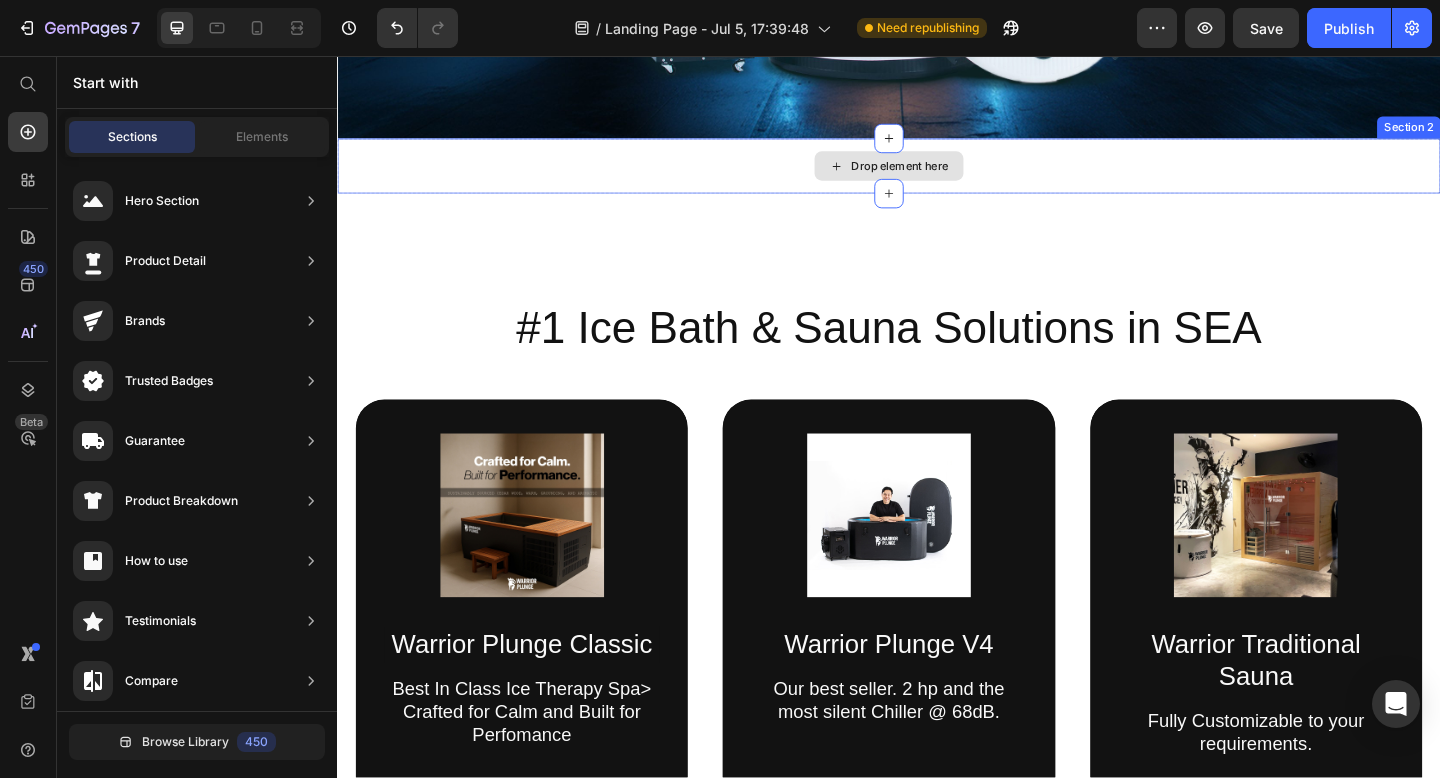 click on "Drop element here" at bounding box center [949, 176] 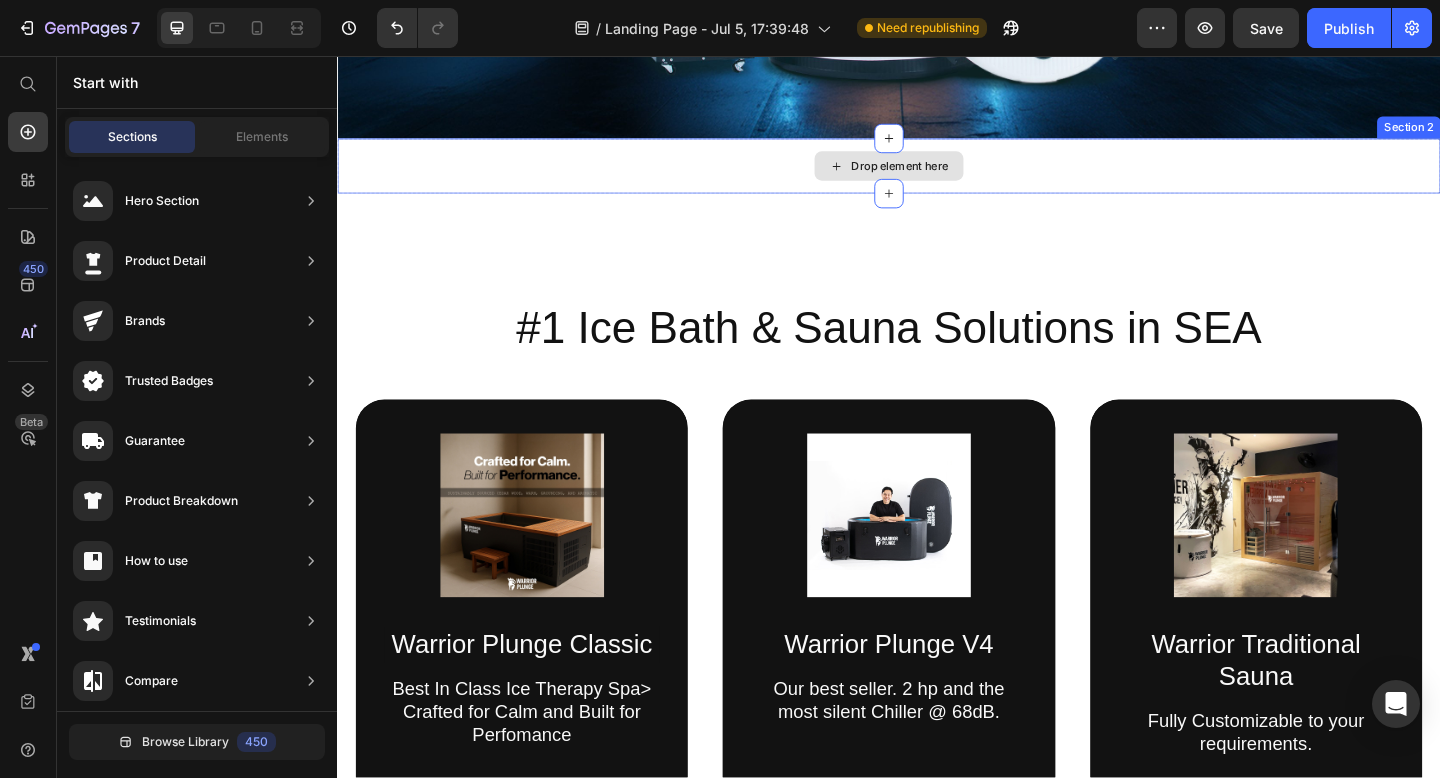 click on "Drop element here" at bounding box center [949, 176] 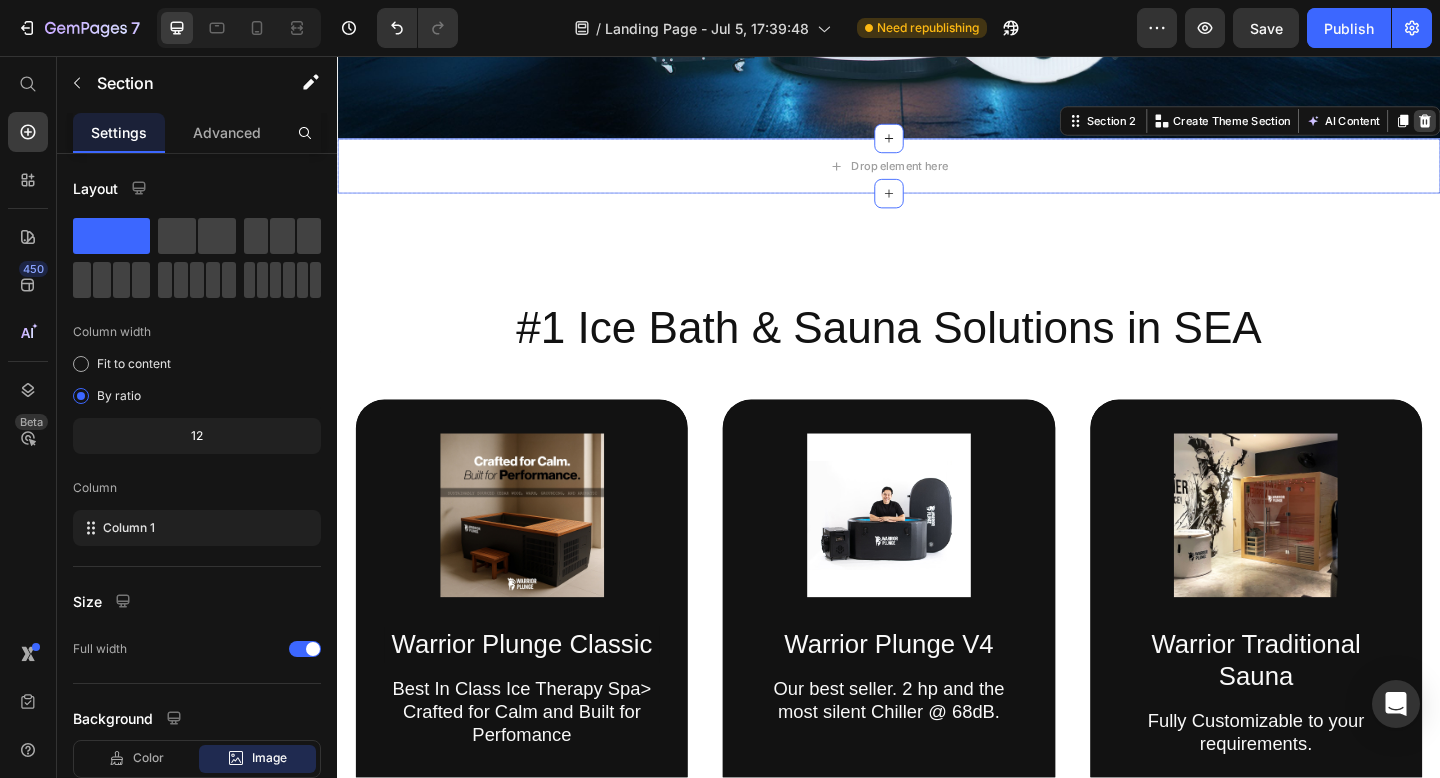 click 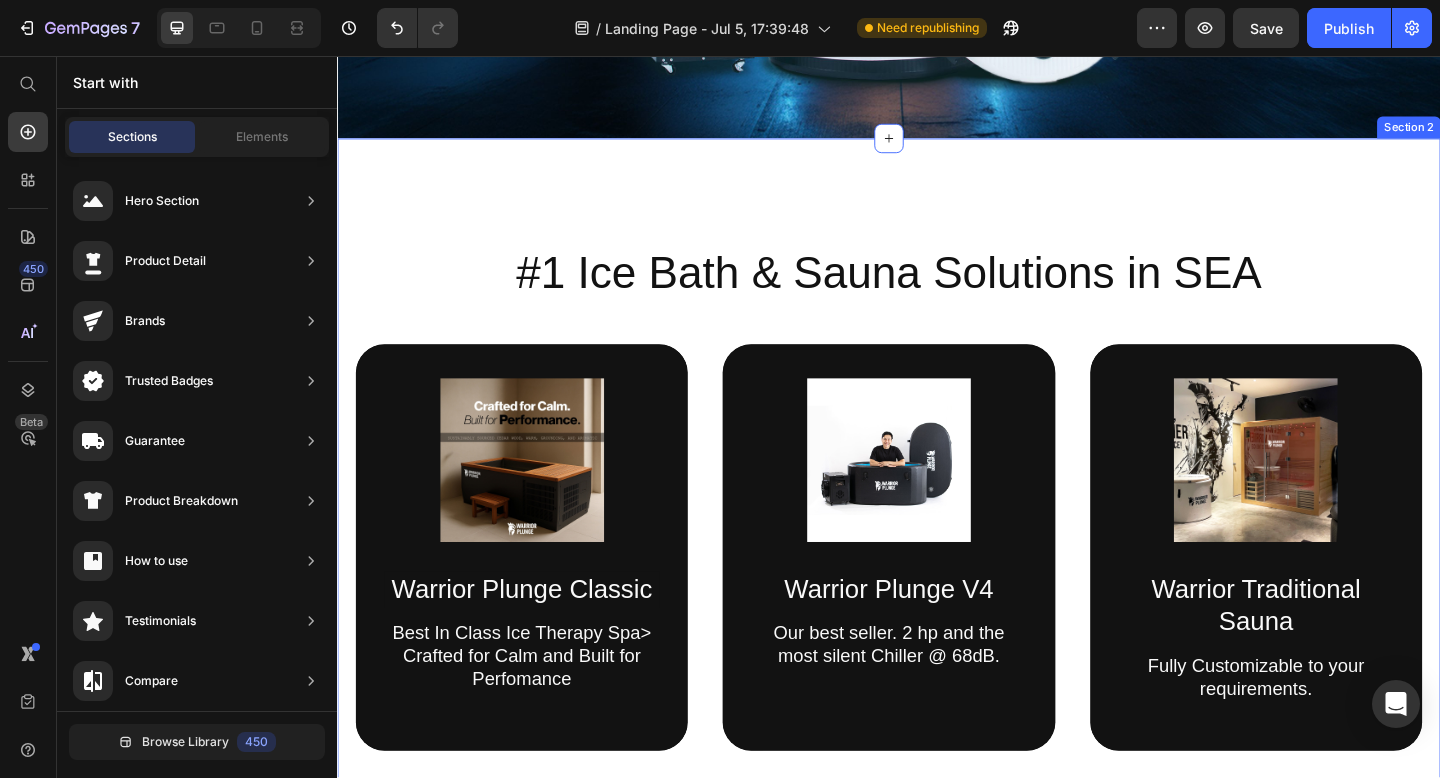 click on "#[NUMBER] Ice Bath & Sauna Solutions in SEA Heading Image Warrior Plunge Classic Text Block Best In Class Ice Therapy Spa> Crafted for Calm and Built for Perfomance Text Block Hero Banner Image Warrior Plunge V4 Text Block Our best seller. 2 hp and the most silent Chiller @ 68dB.  Text Block Hero Banner Image Warrior Traditional Sauna Text Block Fully Customizable to your requirements.  Text Block Hero Banner Row Image Supportive Design Text Block Ergonomically engineered for optimal spinal alignment Text Block Hero Banner Image Pressure Relief Text Block Reduces neck and shoulder discomfort Text Block Hero Banner Row Image Breathable Materials Text Block Ensures cool, comfortable sleep Text Block Hero Banner Row Section 2" at bounding box center (937, 534) 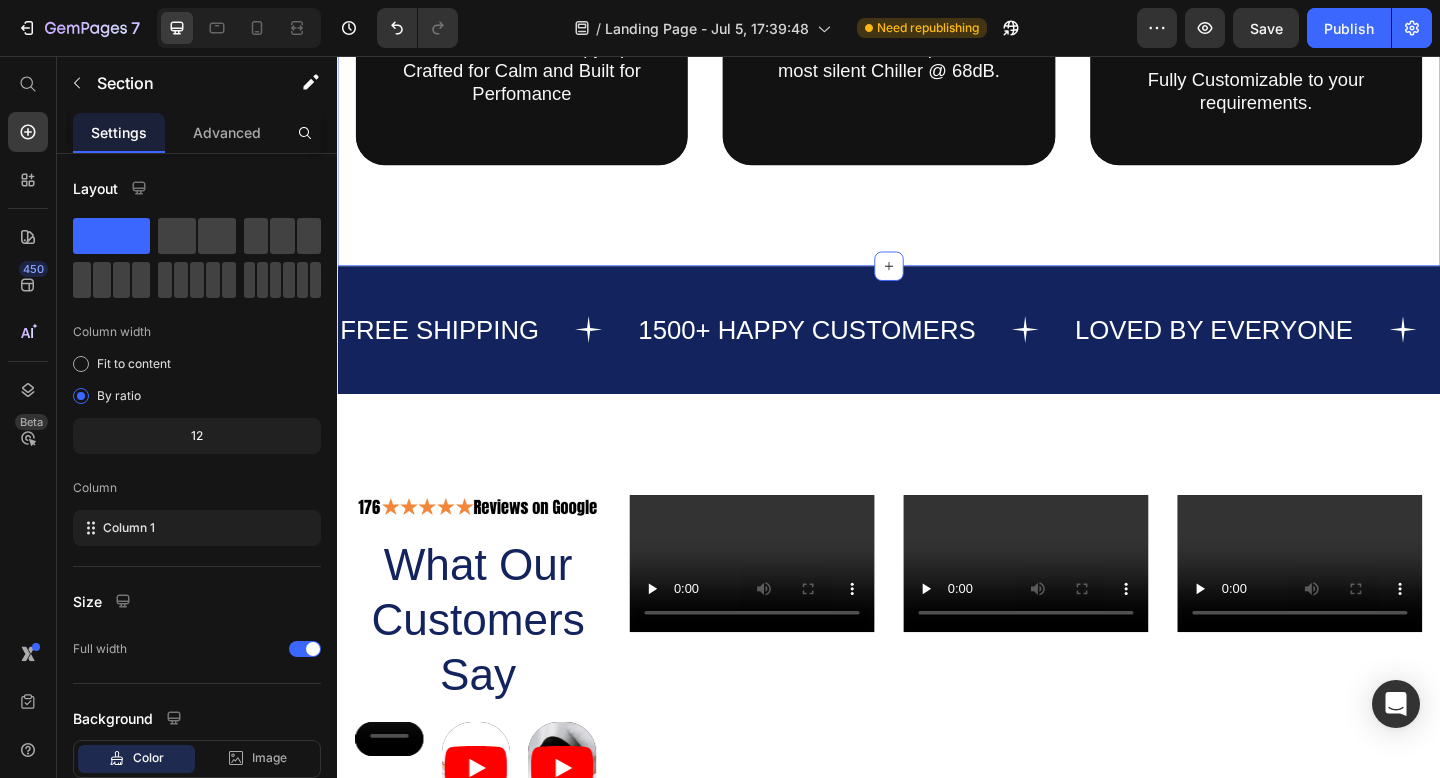 scroll, scrollTop: 1258, scrollLeft: 0, axis: vertical 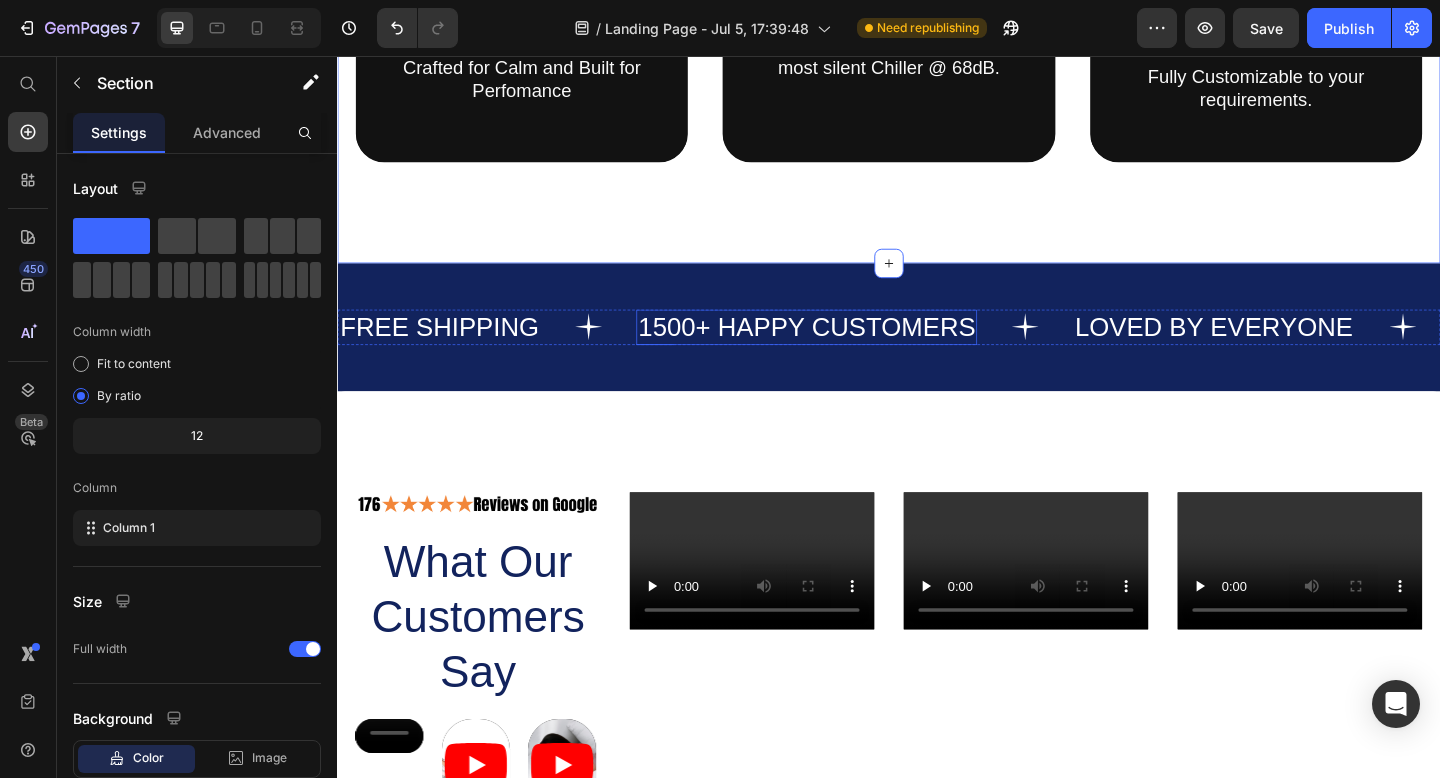 click on "1500+ HAPPY CUSTOMERS" at bounding box center [847, 351] 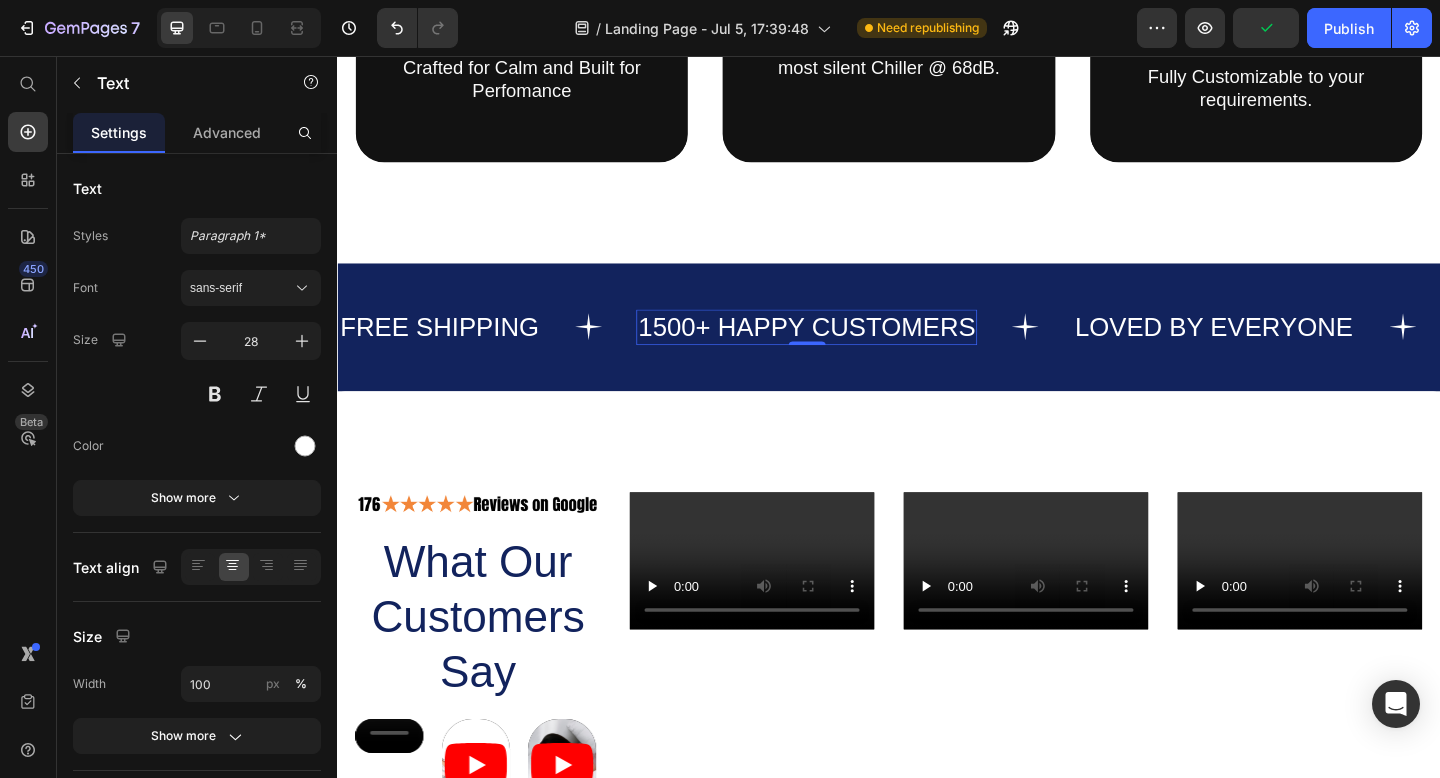 click on "1500+ HAPPY CUSTOMERS" at bounding box center (847, 351) 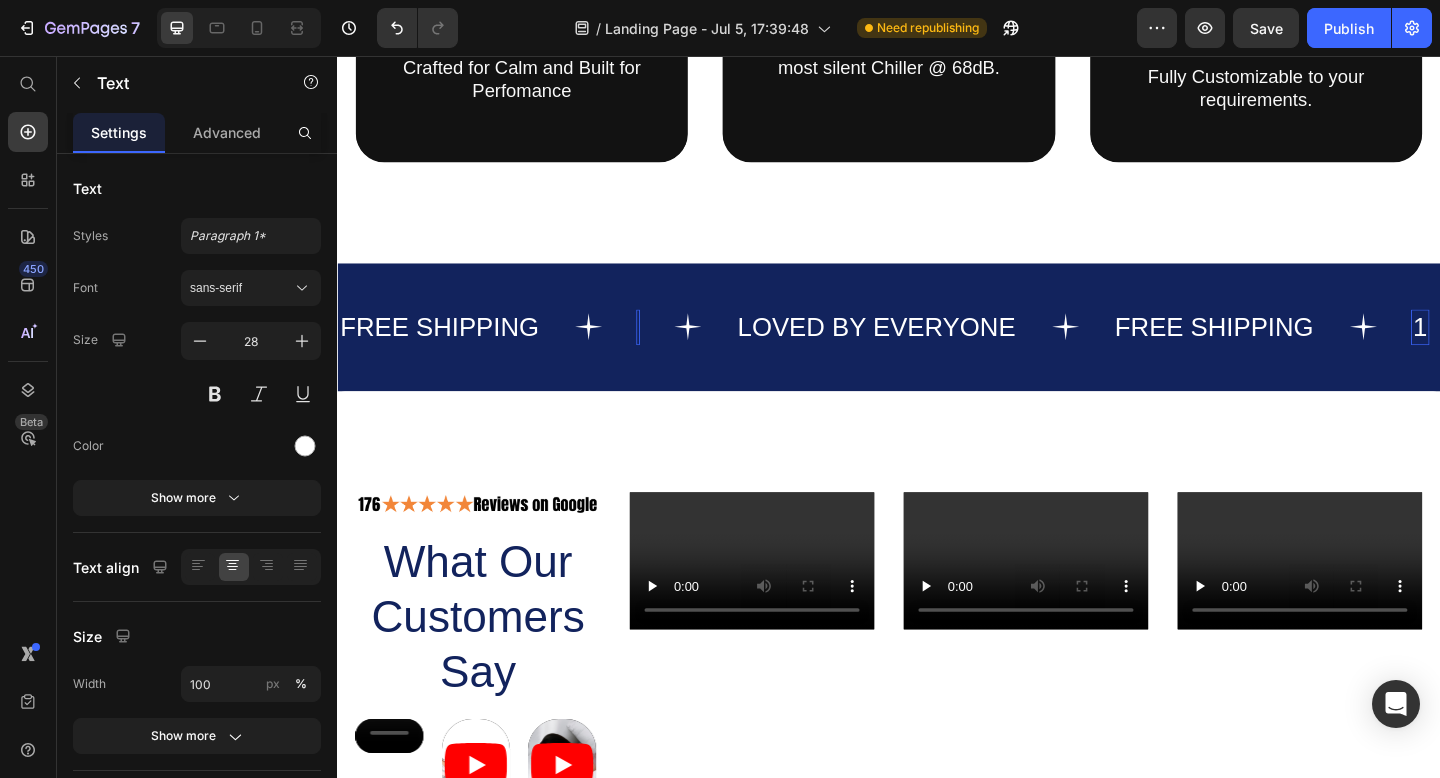 scroll, scrollTop: 1241, scrollLeft: 0, axis: vertical 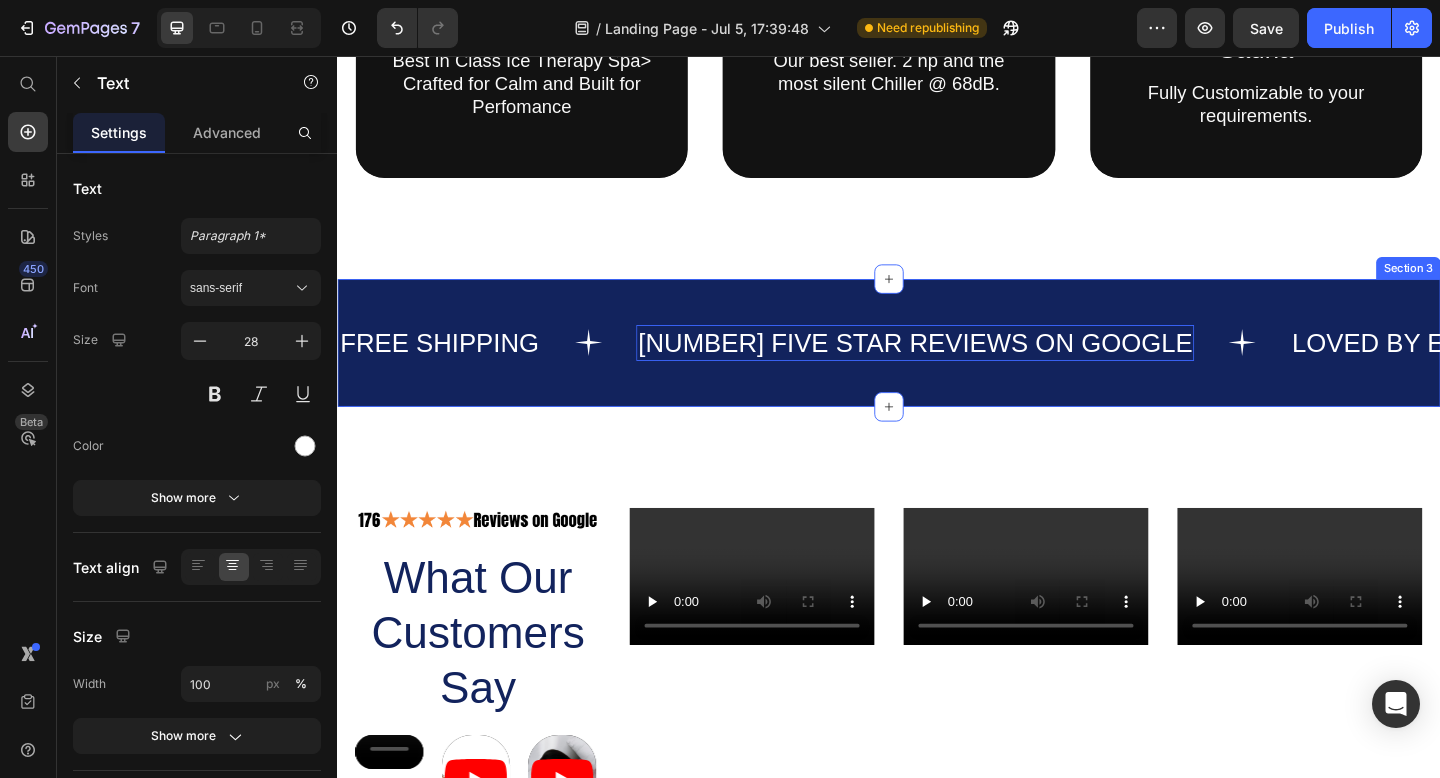 click on "FREE SHIPPING Text
[NUMBER] FIVE STAR REVIEWS ON GOOGLE Text   0
LOVED BY EVERYONE Text
FREE SHIPPING Text
[NUMBER] FIVE STAR REVIEWS ON GOOGLE Text   0
LOVED BY EVERYONE Text
Marquee Section 3" at bounding box center [937, 368] 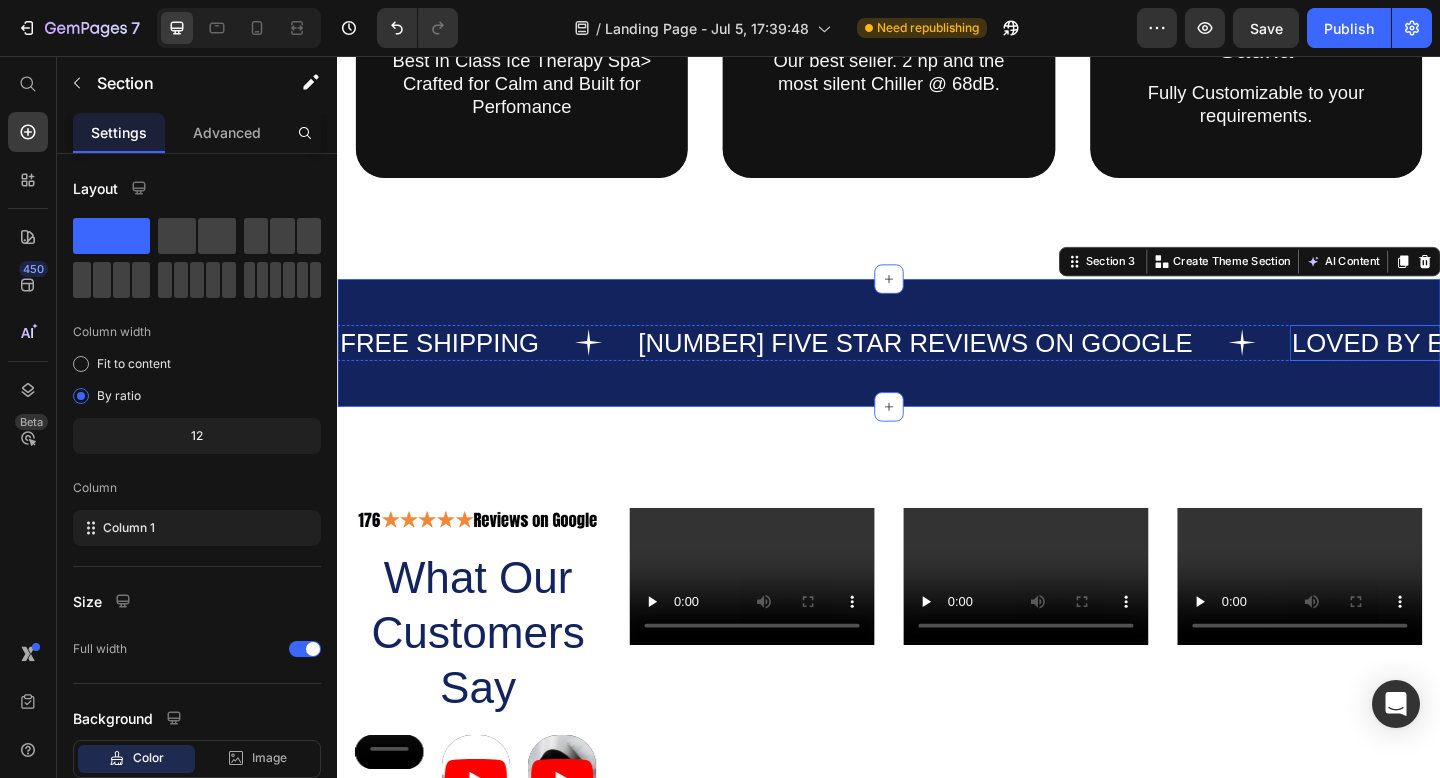 click on "LOVED BY EVERYONE" at bounding box center (1526, 368) 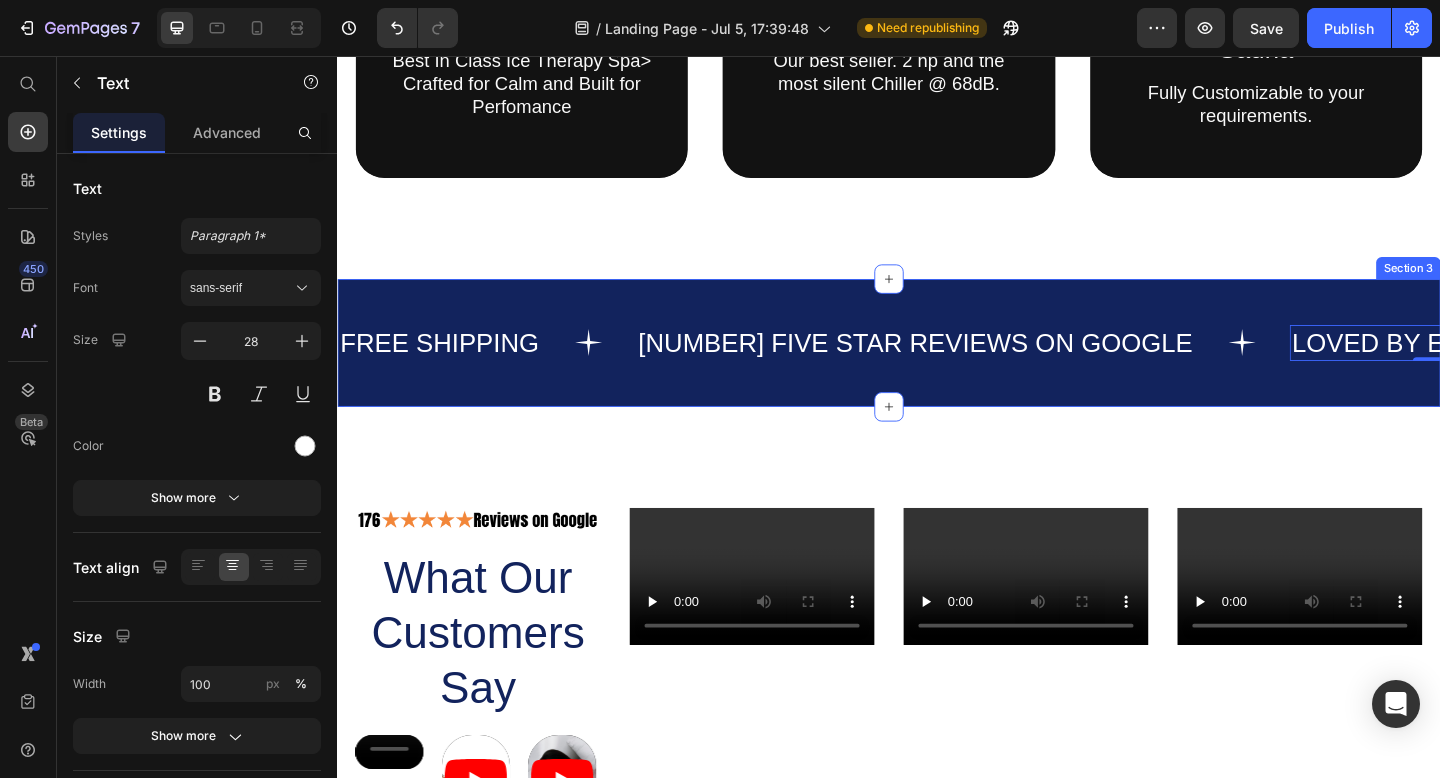 click on "FREE SHIPPING Text
[NUMBER] FIVE STAR REVIEWS ON GOOGLE Text
LOVED BY EVERYONE Text   0
FREE SHIPPING Text
[NUMBER] FIVE STAR REVIEWS ON GOOGLE Text
LOVED BY EVERYONE Text   0
Marquee Section 3" at bounding box center [937, 368] 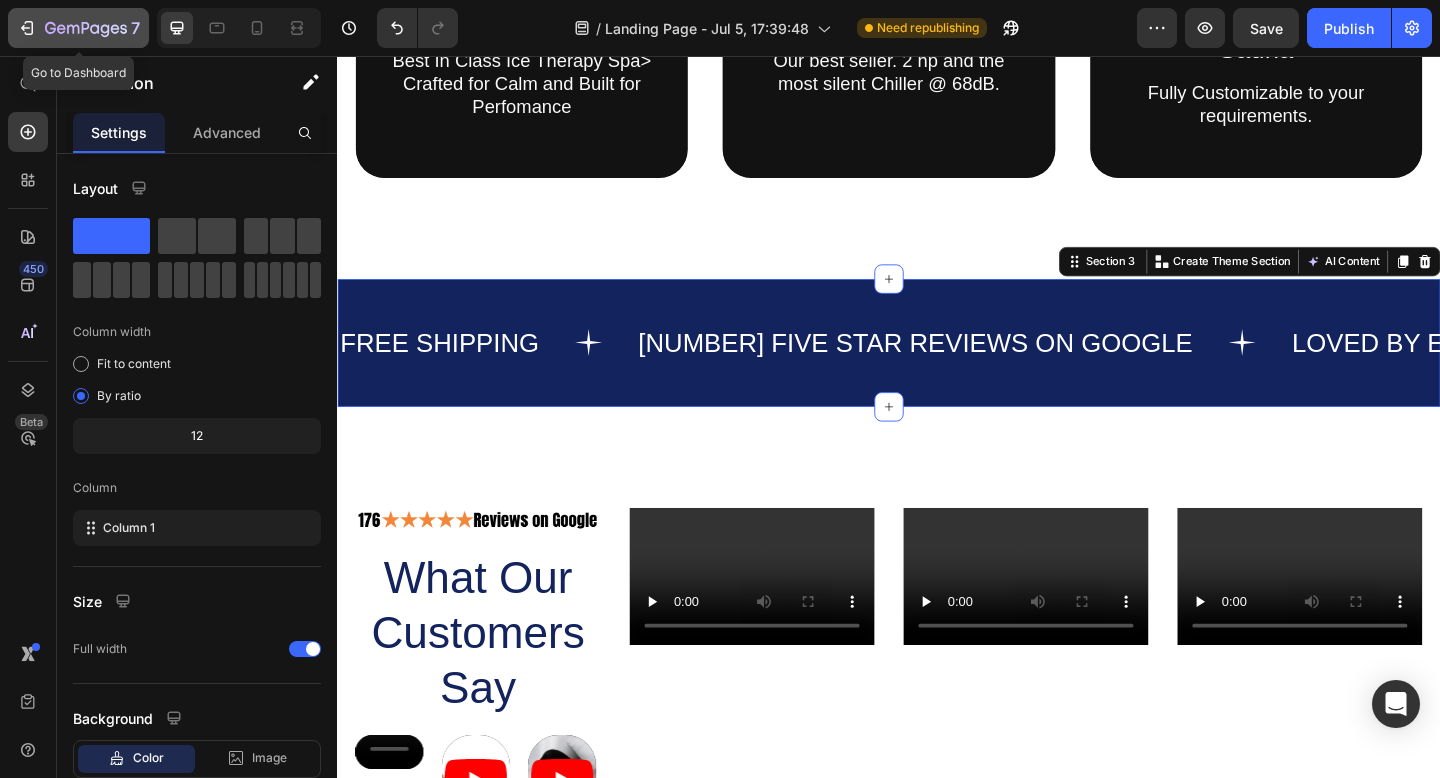 click 